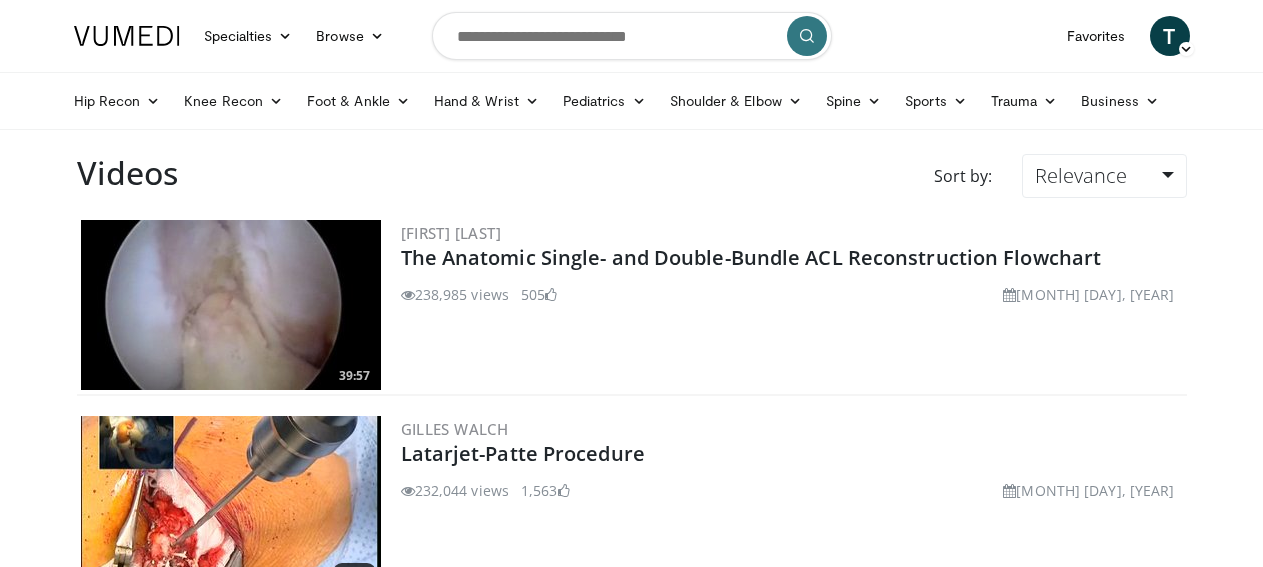 scroll, scrollTop: 0, scrollLeft: 0, axis: both 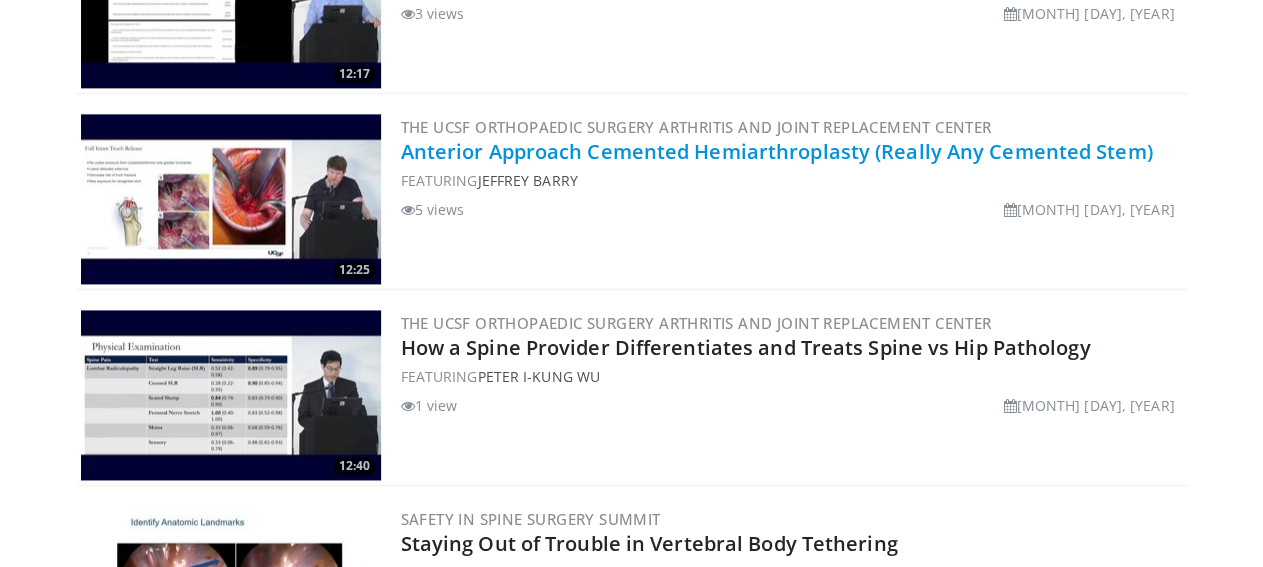 click on "Anterior Approach Cemented Hemiarthroplasty (Really Any Cemented Stem)" at bounding box center [777, 151] 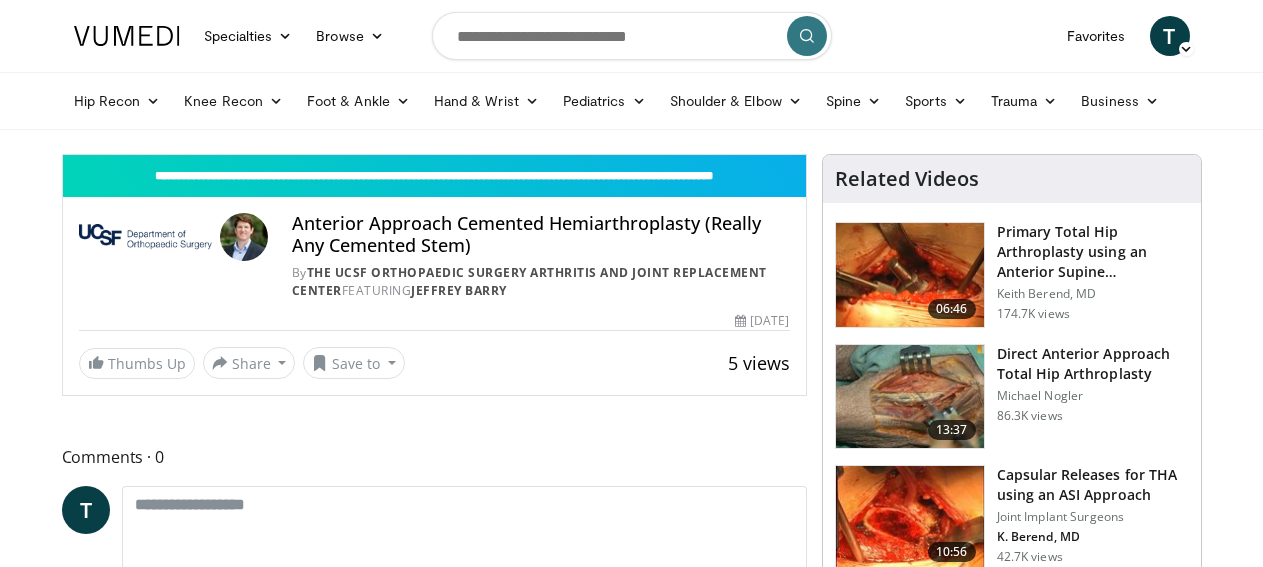 scroll, scrollTop: 0, scrollLeft: 0, axis: both 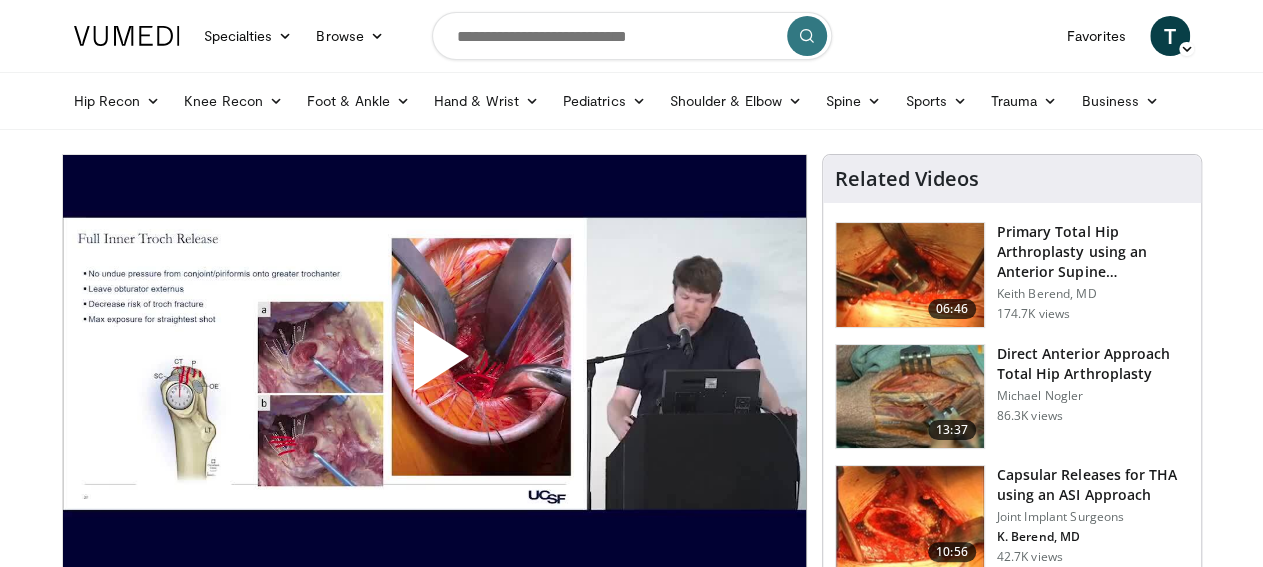 click at bounding box center [434, 364] 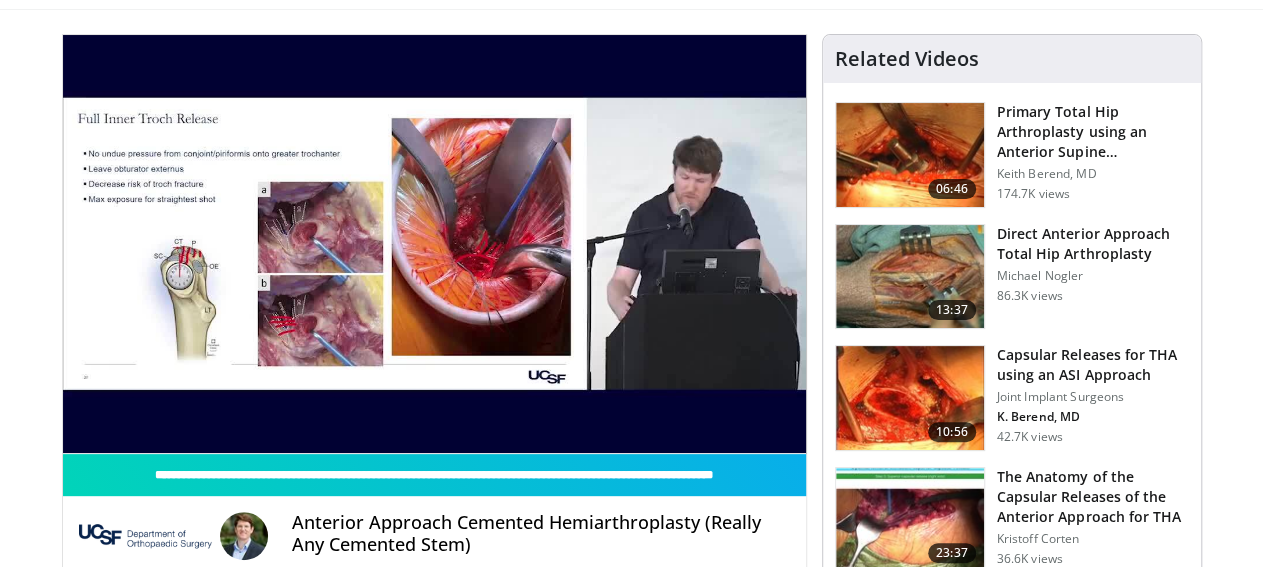 scroll, scrollTop: 121, scrollLeft: 0, axis: vertical 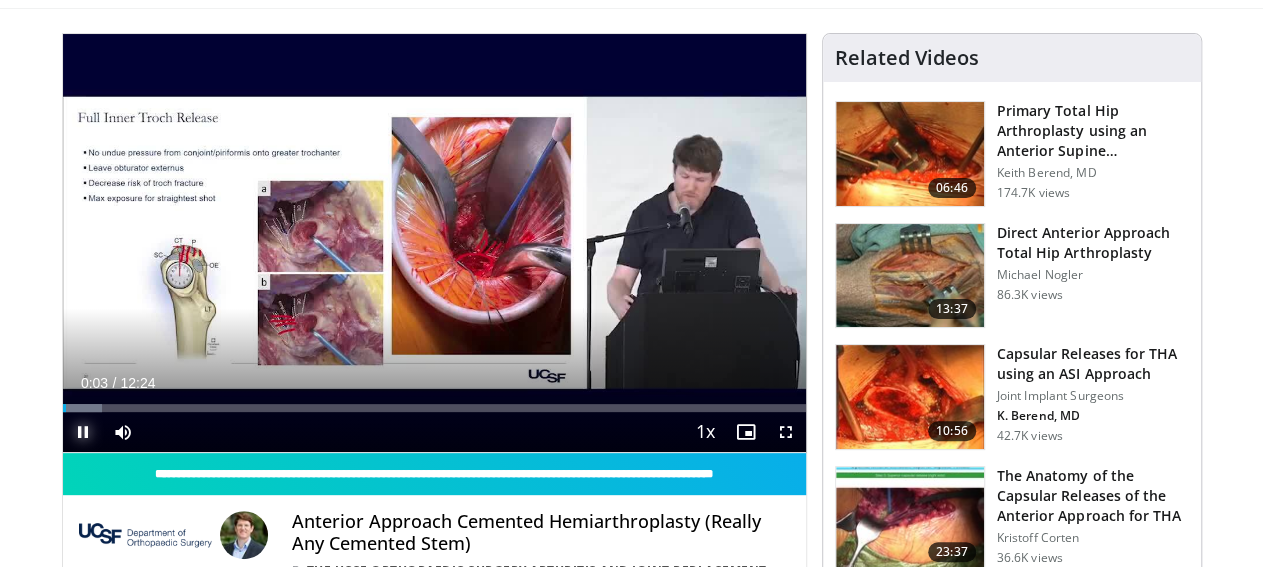 click at bounding box center [83, 432] 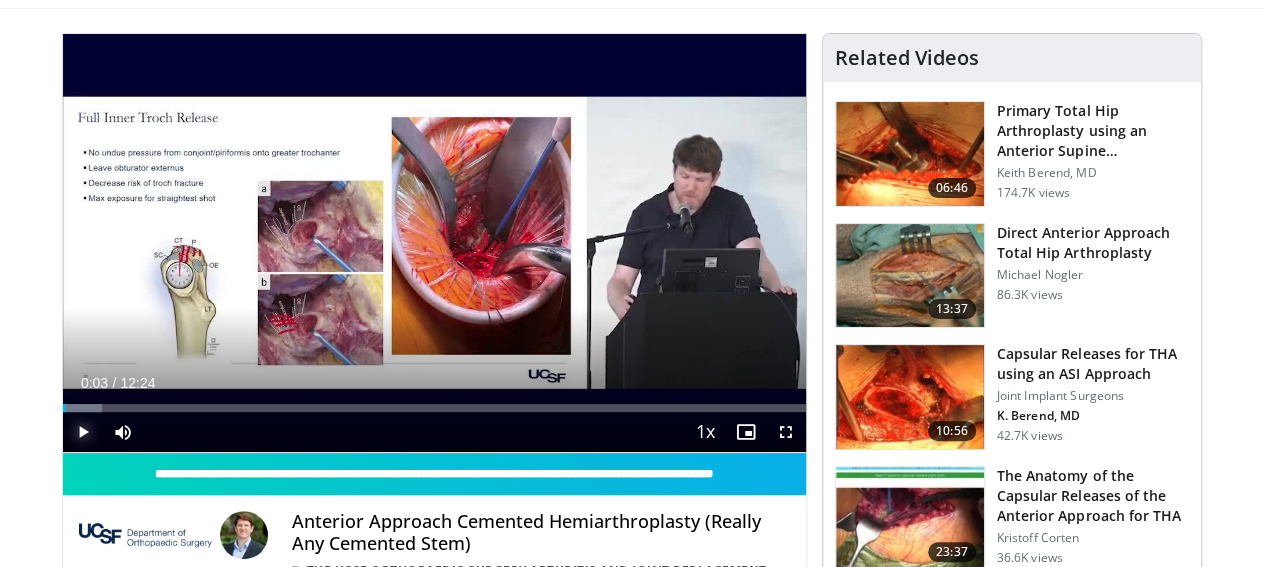 click at bounding box center (83, 432) 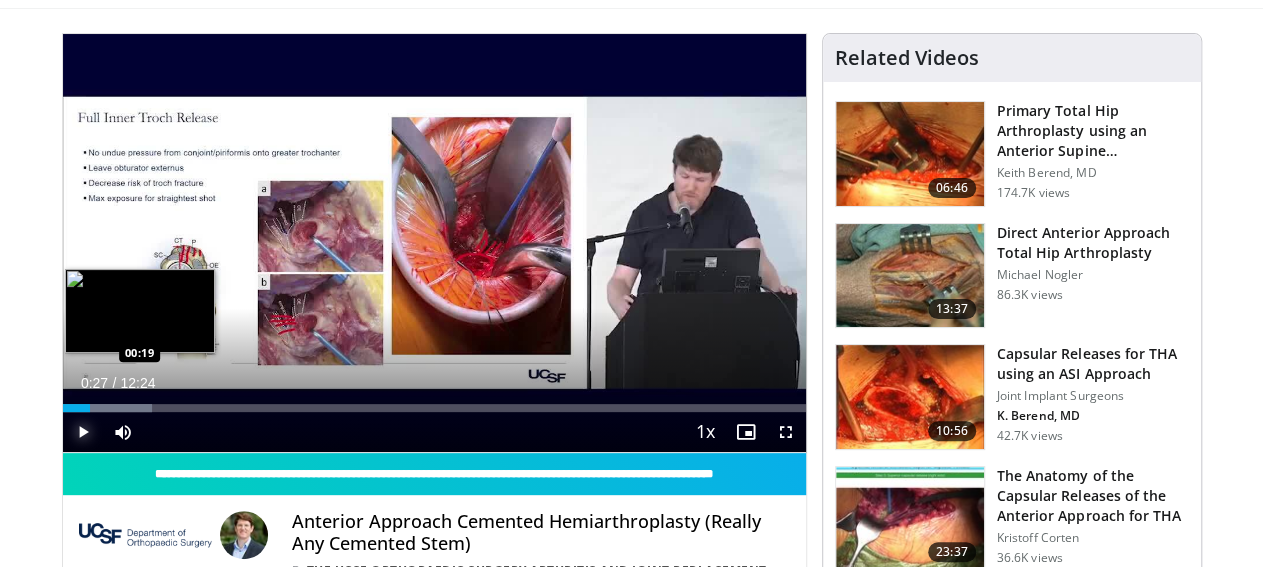 click on "Loaded :  12.07% 00:27 00:19" at bounding box center [434, 408] 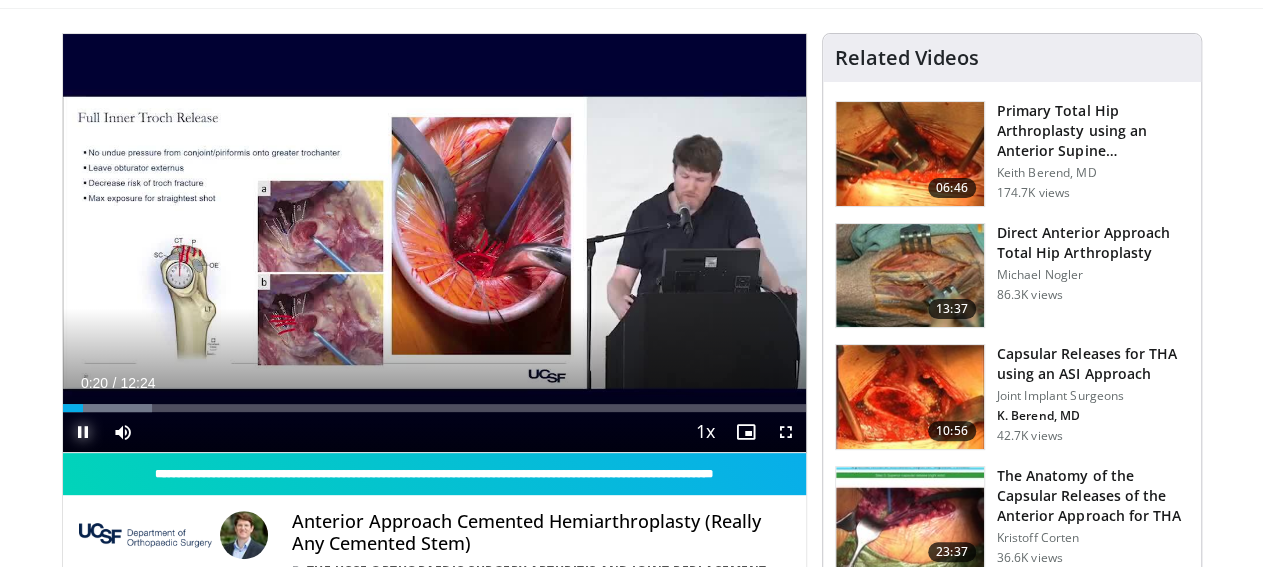 click at bounding box center (83, 432) 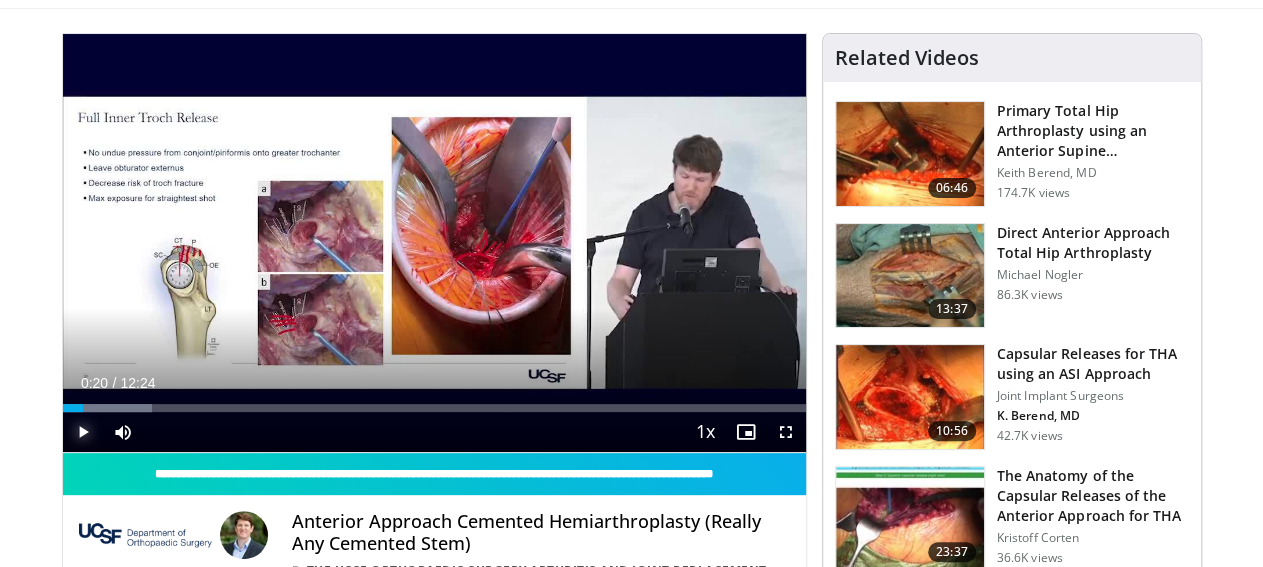 click at bounding box center [83, 432] 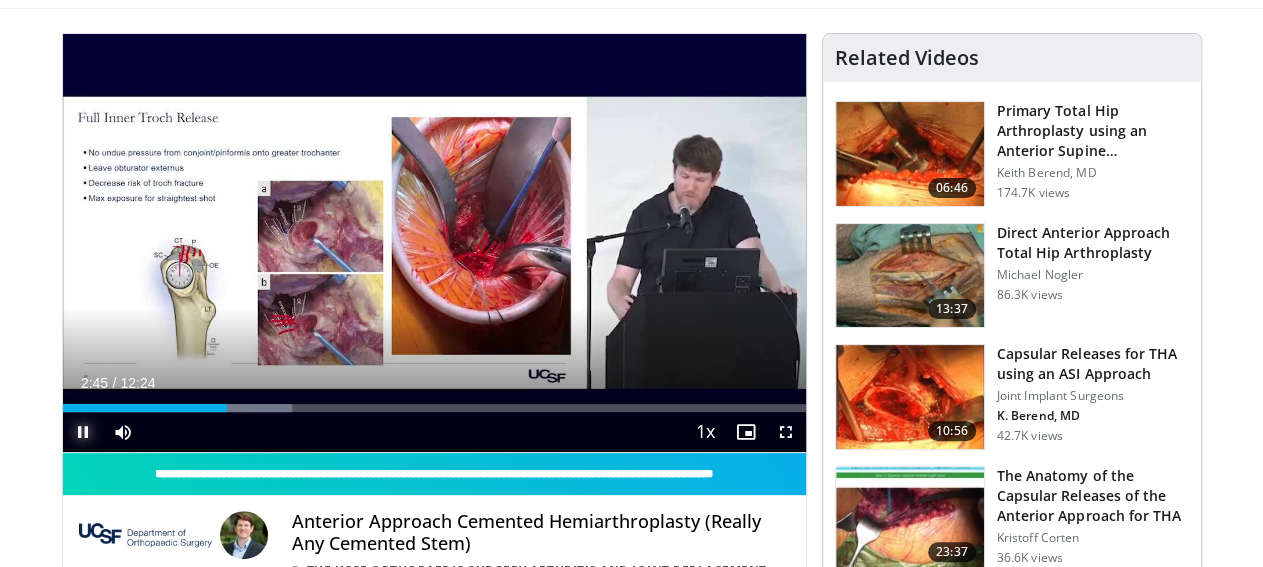 click at bounding box center (83, 432) 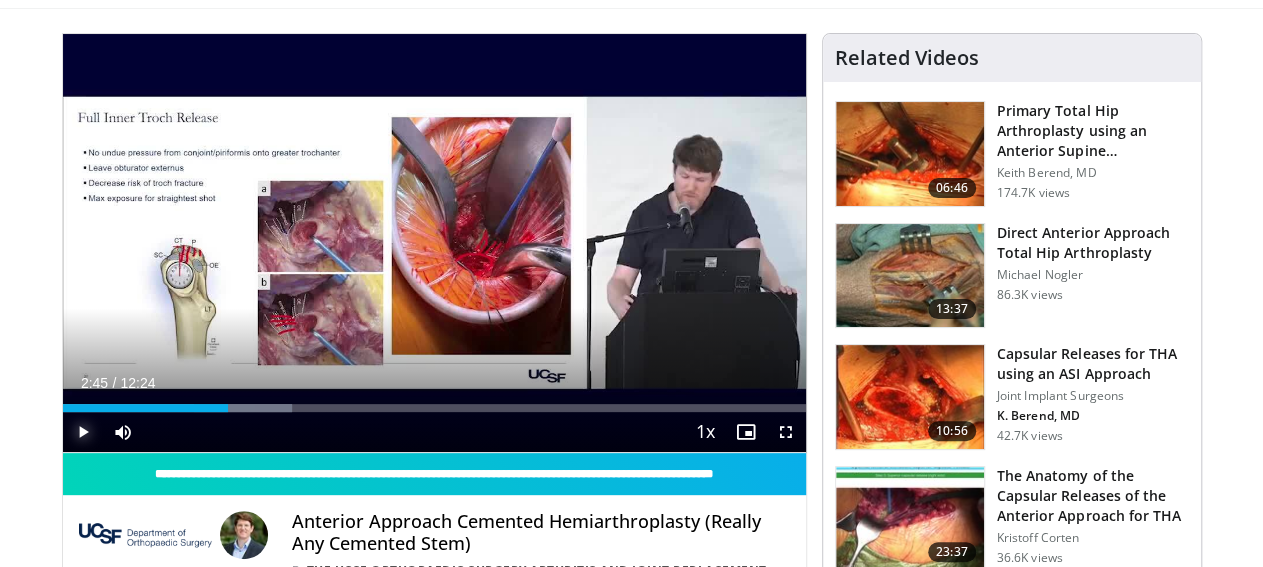 click at bounding box center (83, 432) 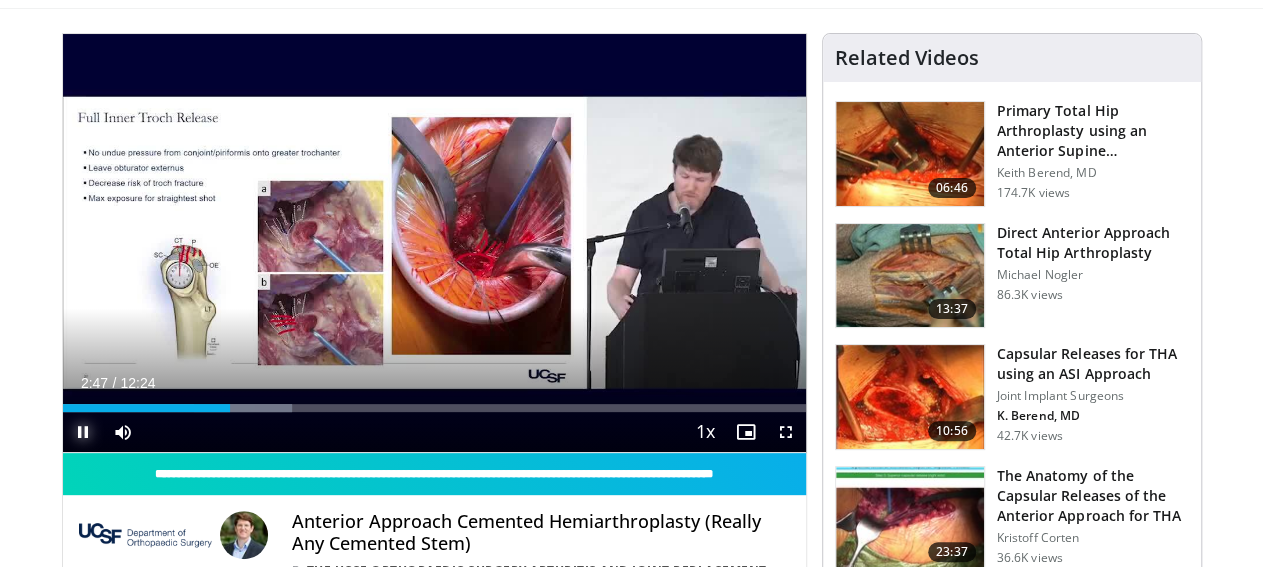 click at bounding box center (83, 432) 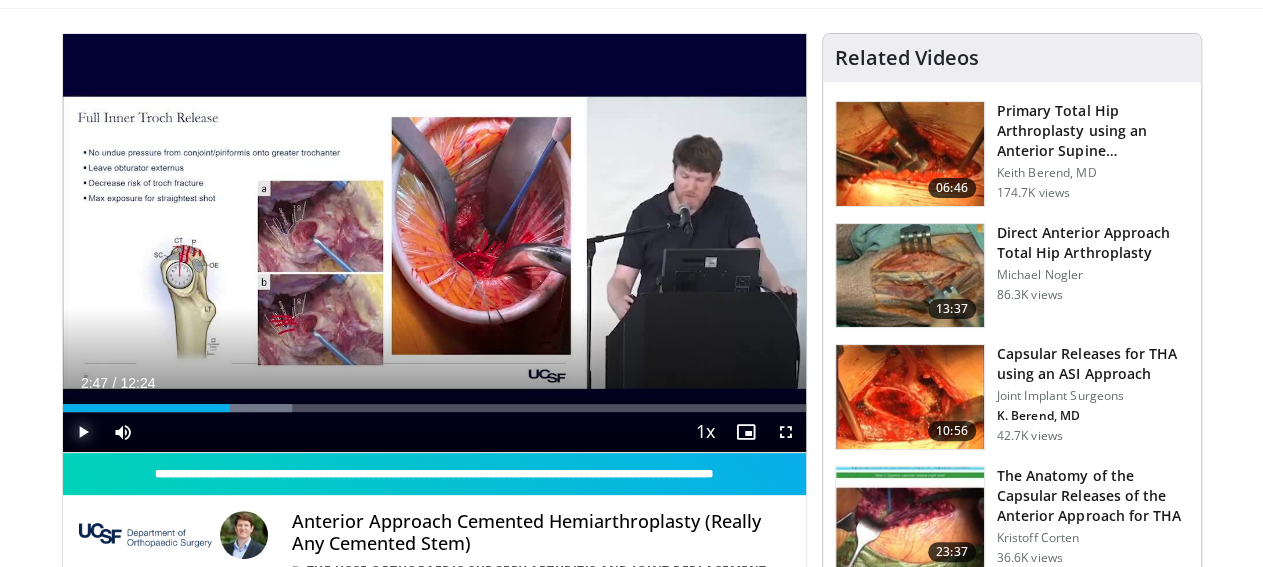click at bounding box center [83, 432] 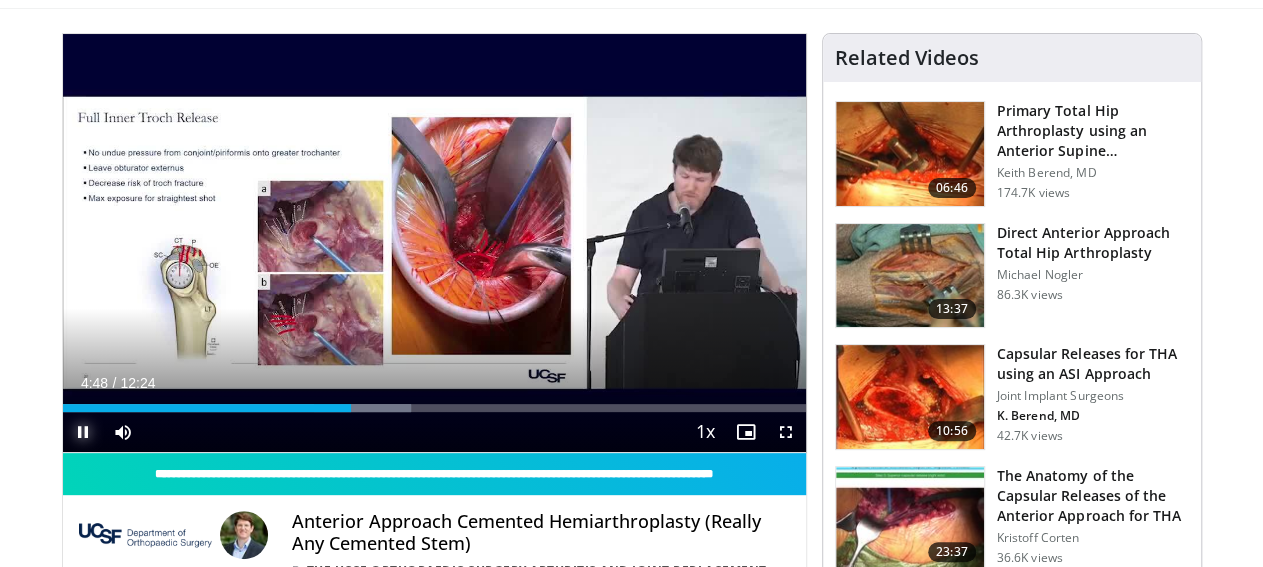 click at bounding box center (83, 432) 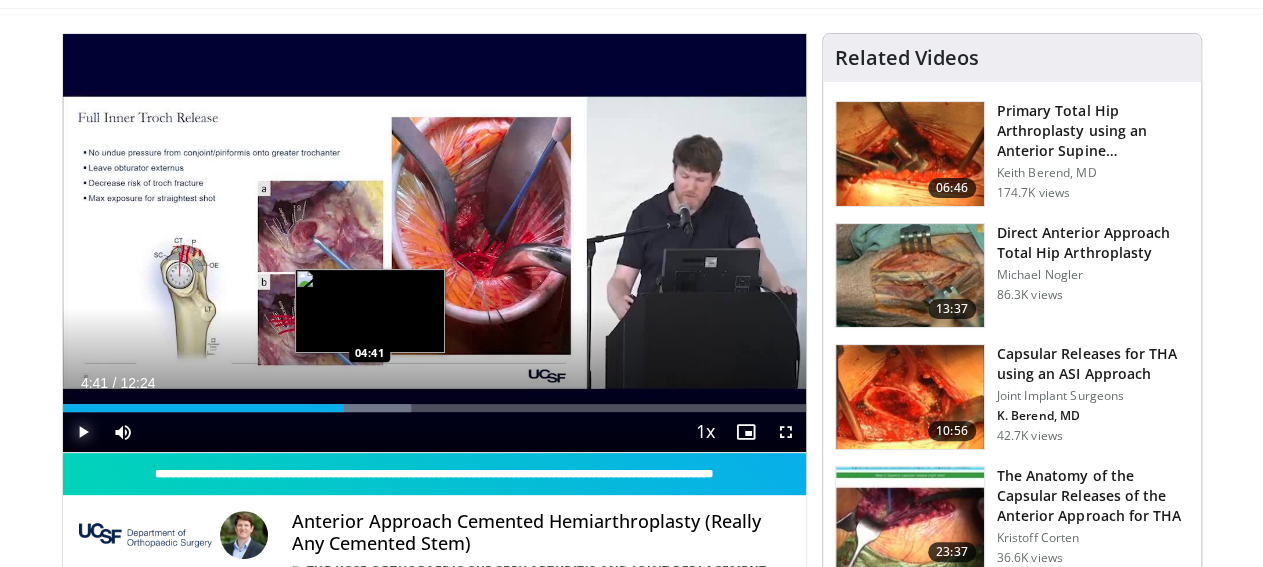 click on "Loaded :  46.96% 04:41 04:41" at bounding box center (434, 408) 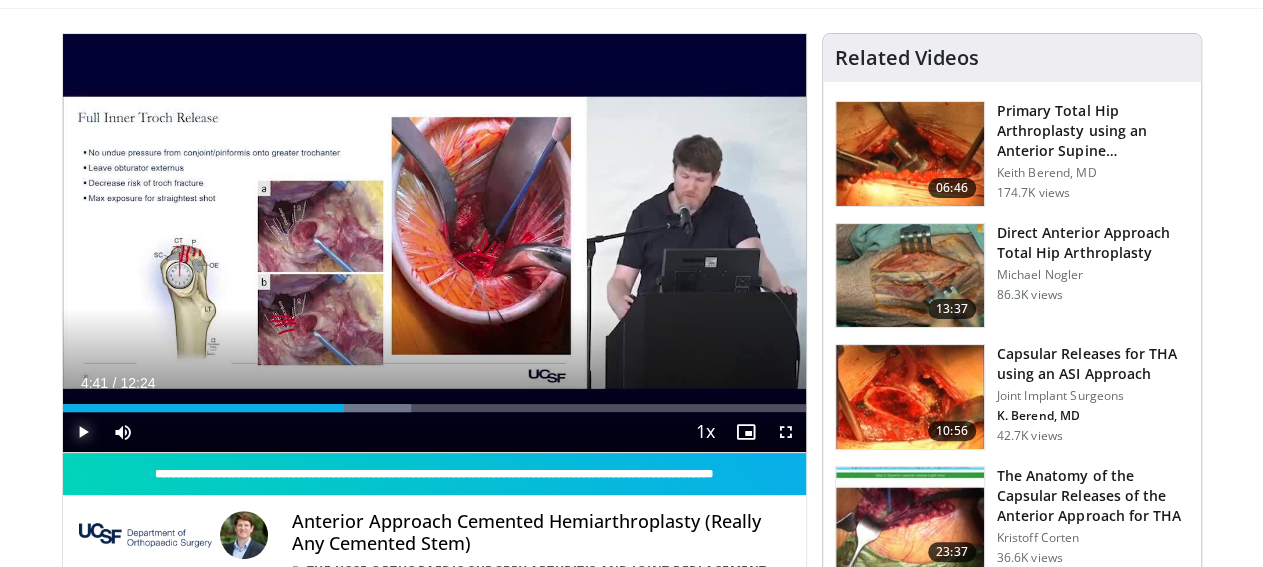 click at bounding box center (83, 432) 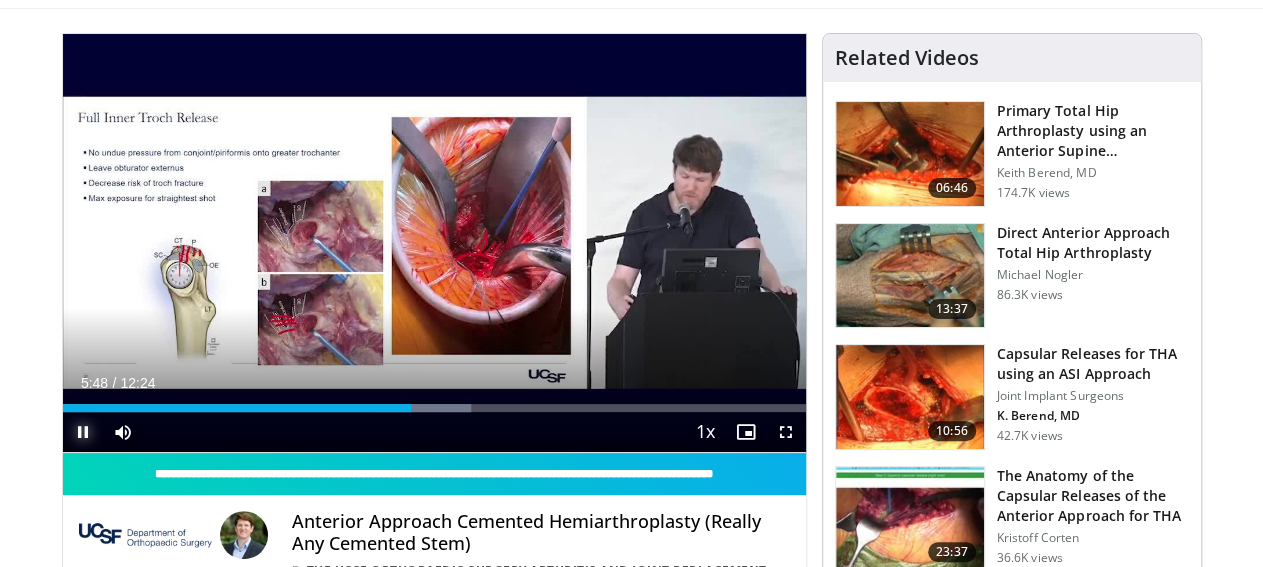 click at bounding box center (83, 432) 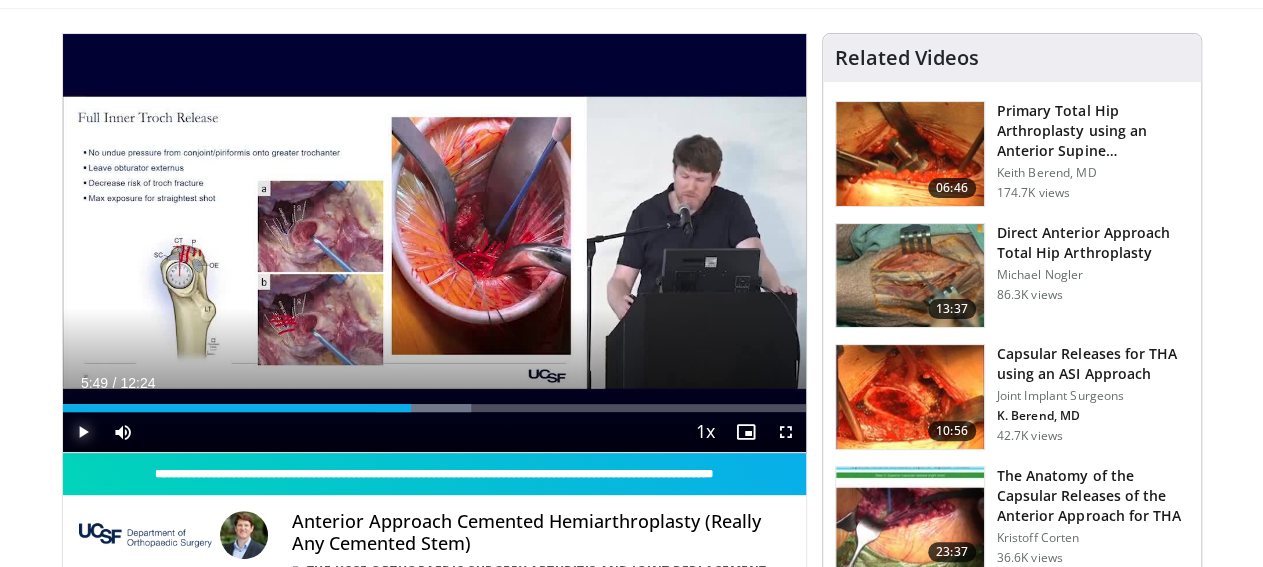 click at bounding box center (83, 432) 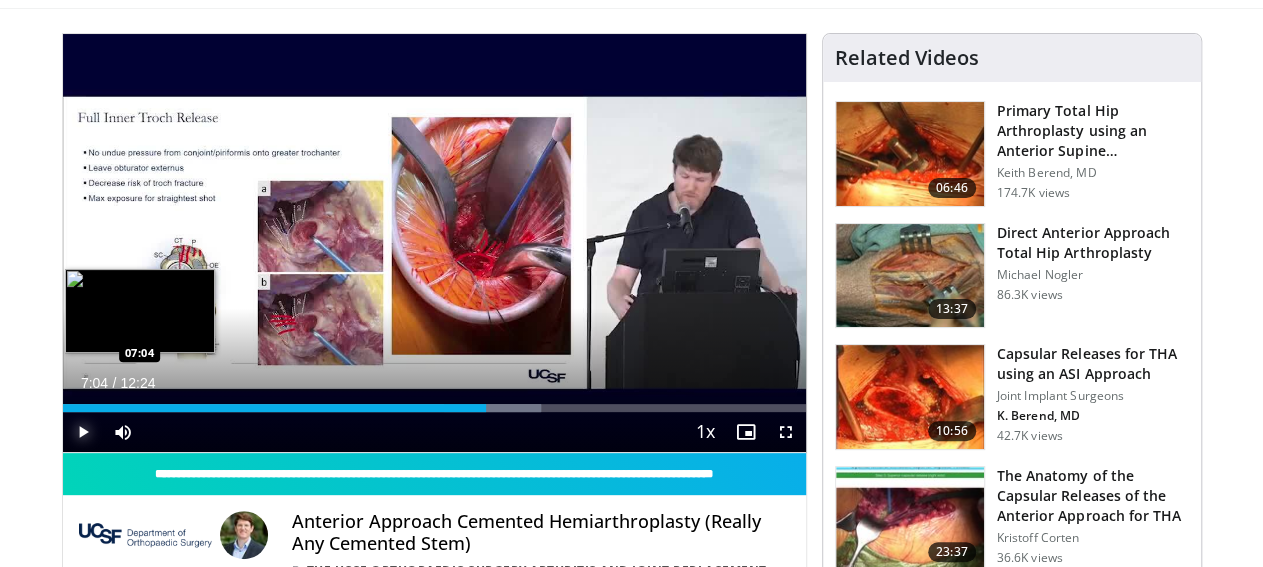 click on "Loaded :  64.40% 07:04 07:04" at bounding box center (434, 408) 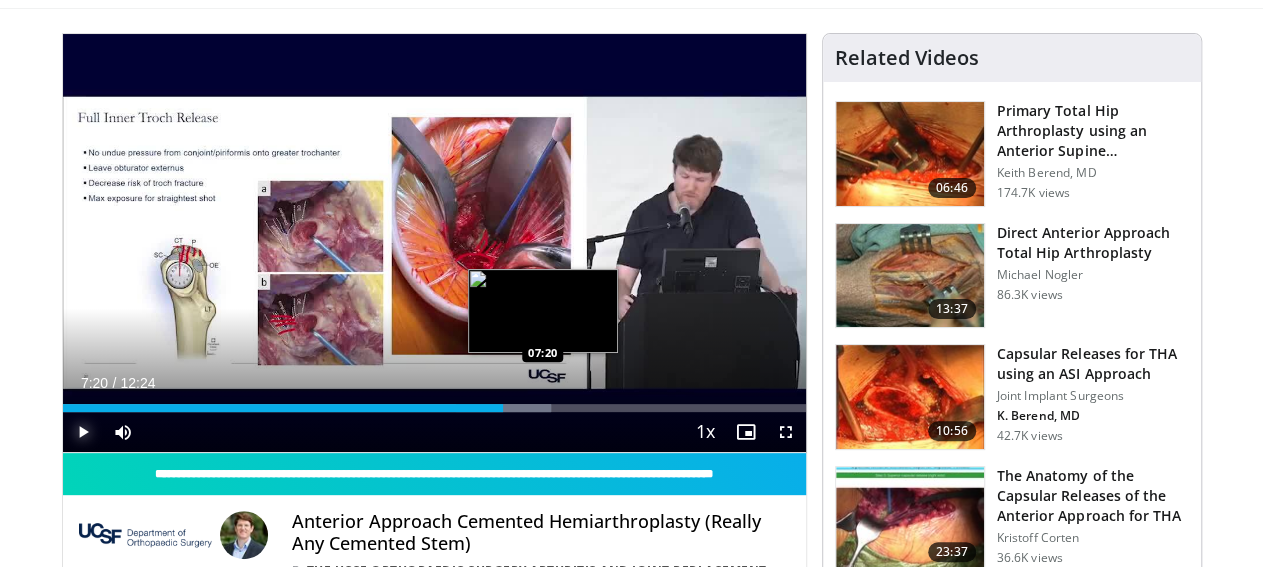 click on "Loaded :  65.74% 07:20 07:20" at bounding box center [434, 408] 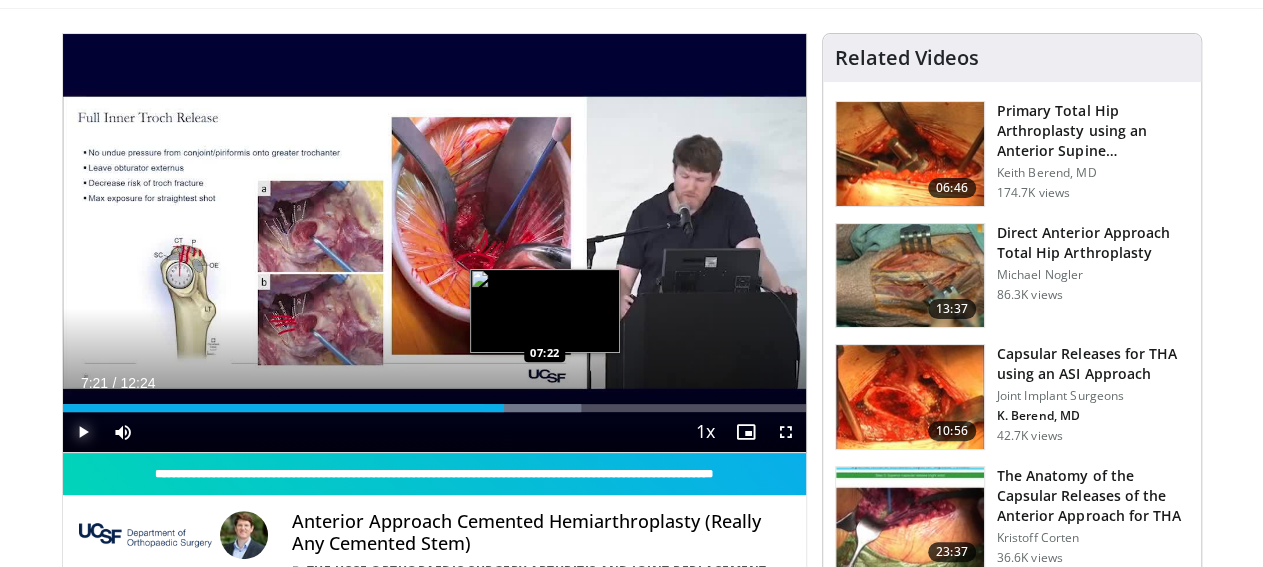 click on "Loaded :  69.77% 07:21 07:22" at bounding box center (434, 408) 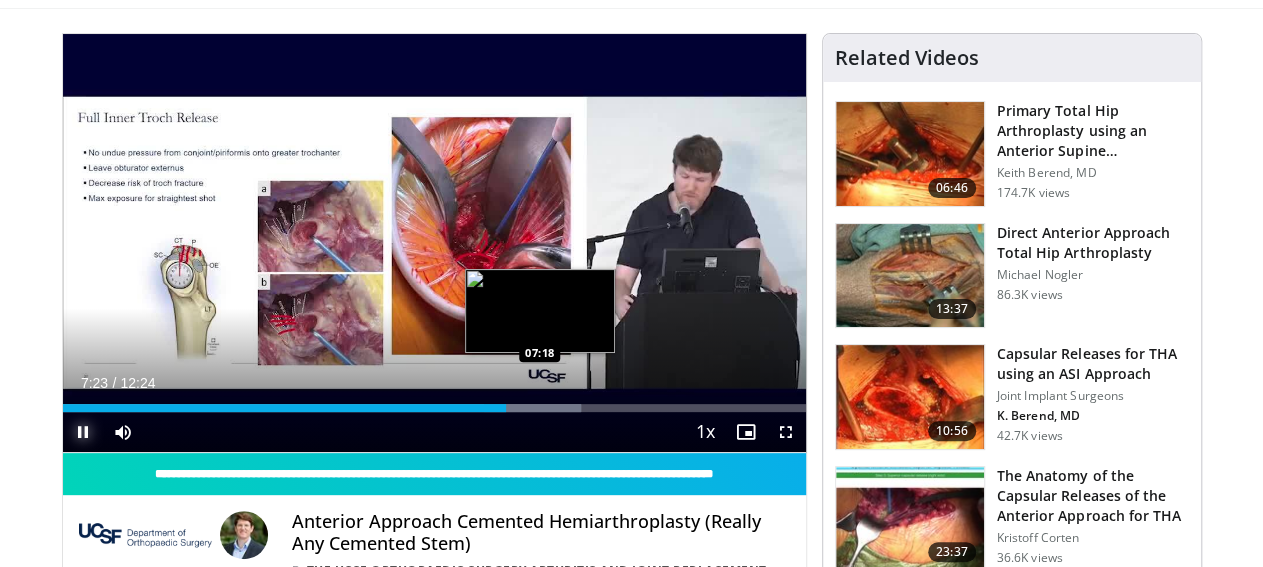 click on "07:24" at bounding box center (284, 408) 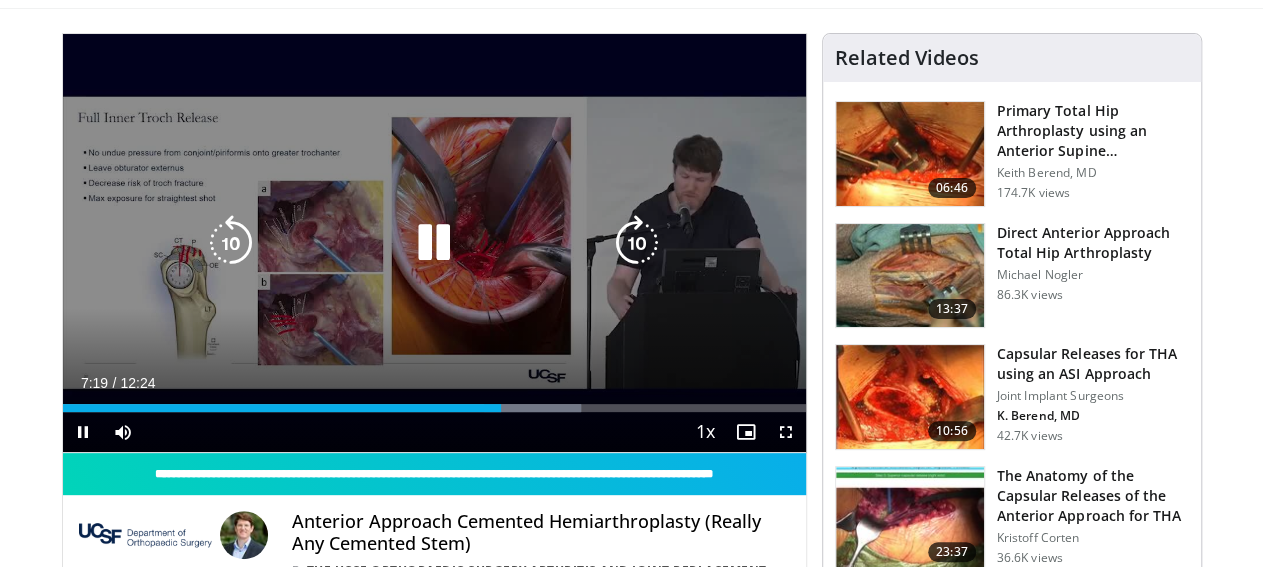 click on "10 seconds
Tap to unmute" at bounding box center (434, 243) 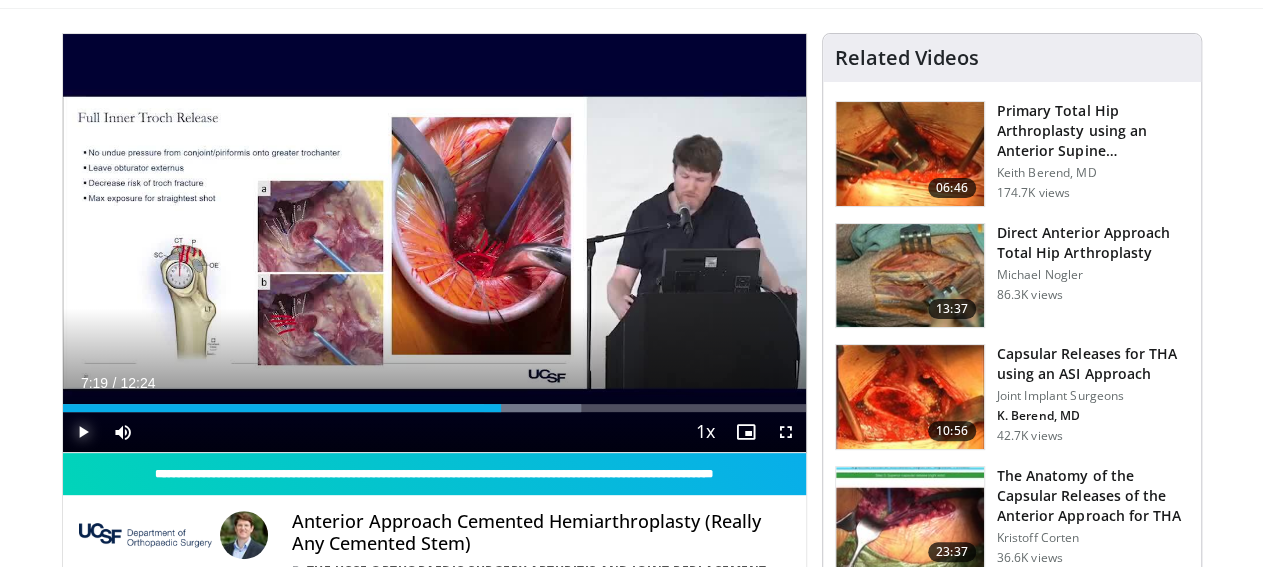 click at bounding box center (83, 432) 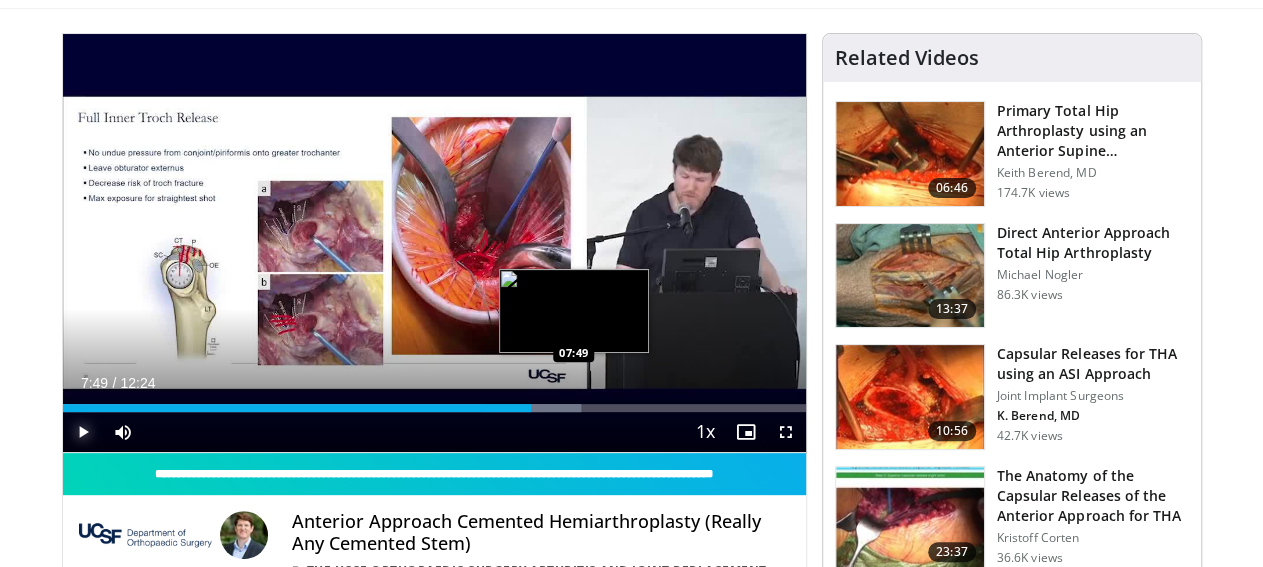 click on "Loaded :  69.77% 07:49 07:49" at bounding box center (434, 408) 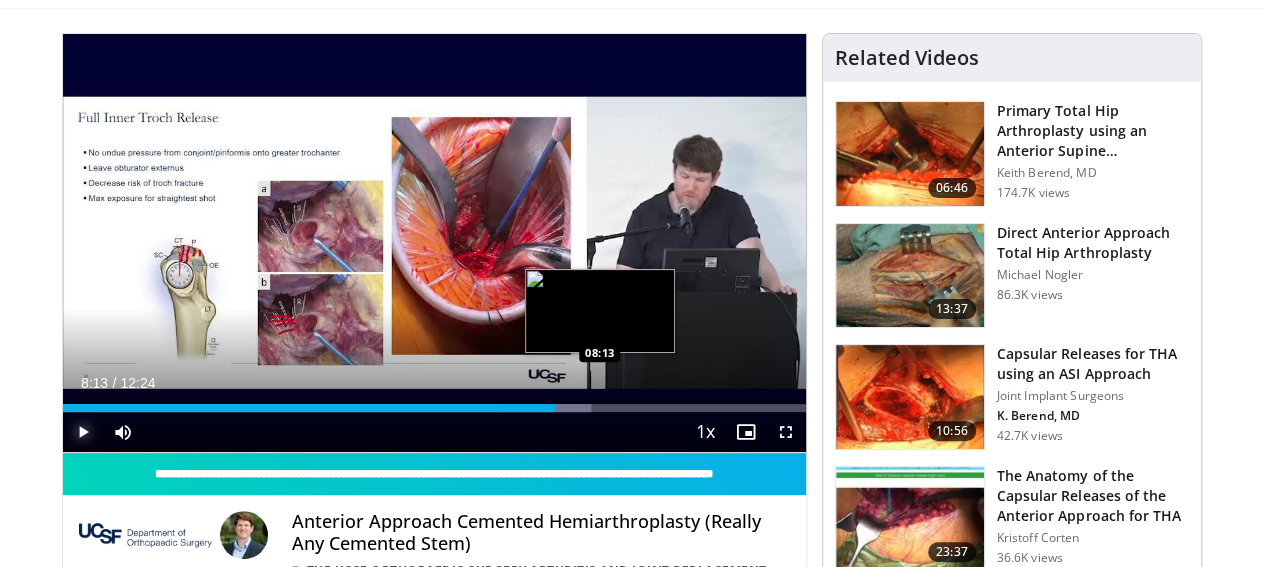 click on "Loaded :  71.11% 08:13 08:13" at bounding box center (434, 408) 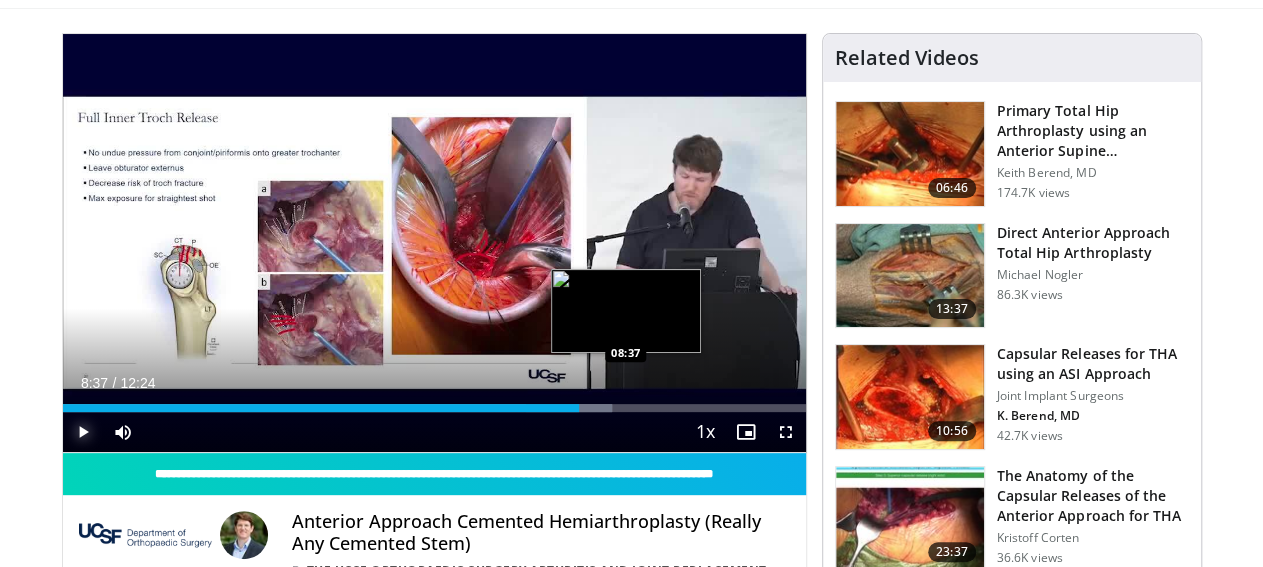 click on "Loaded :  74.00% 08:37 08:37" at bounding box center [434, 408] 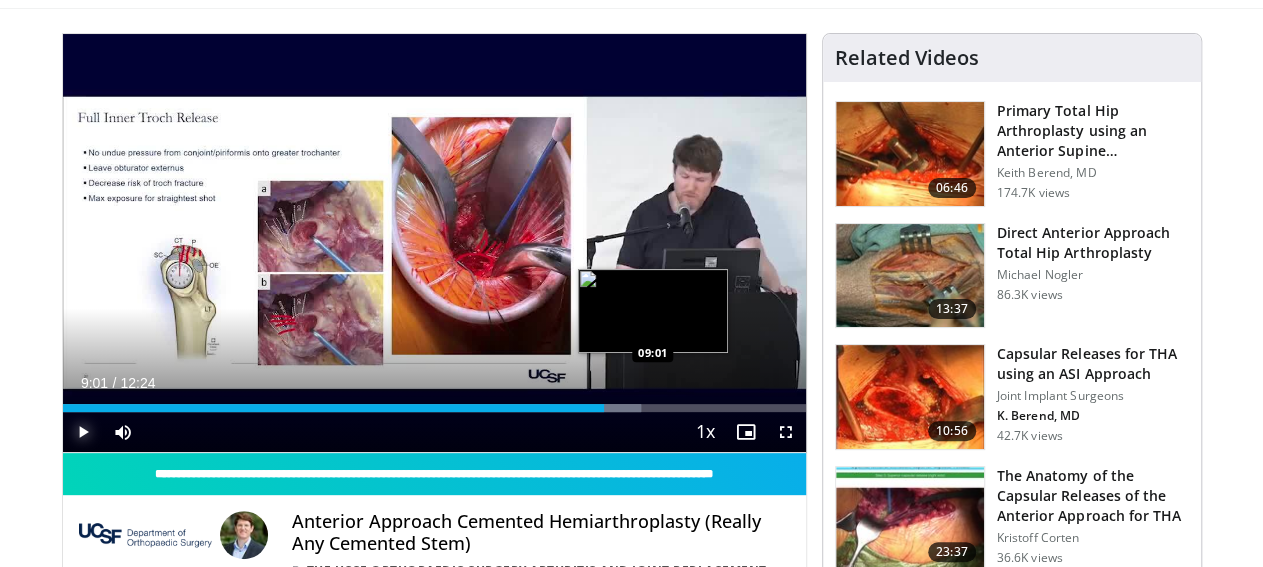 click on "Loaded :  77.82% 09:01 09:01" at bounding box center (434, 408) 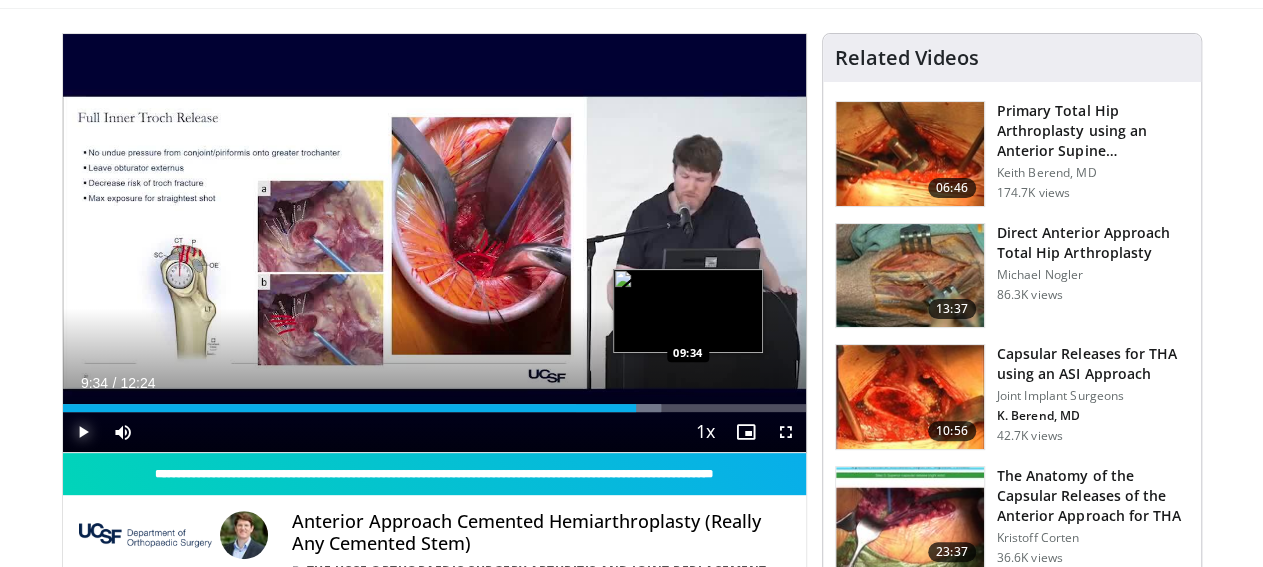 click at bounding box center (618, 408) 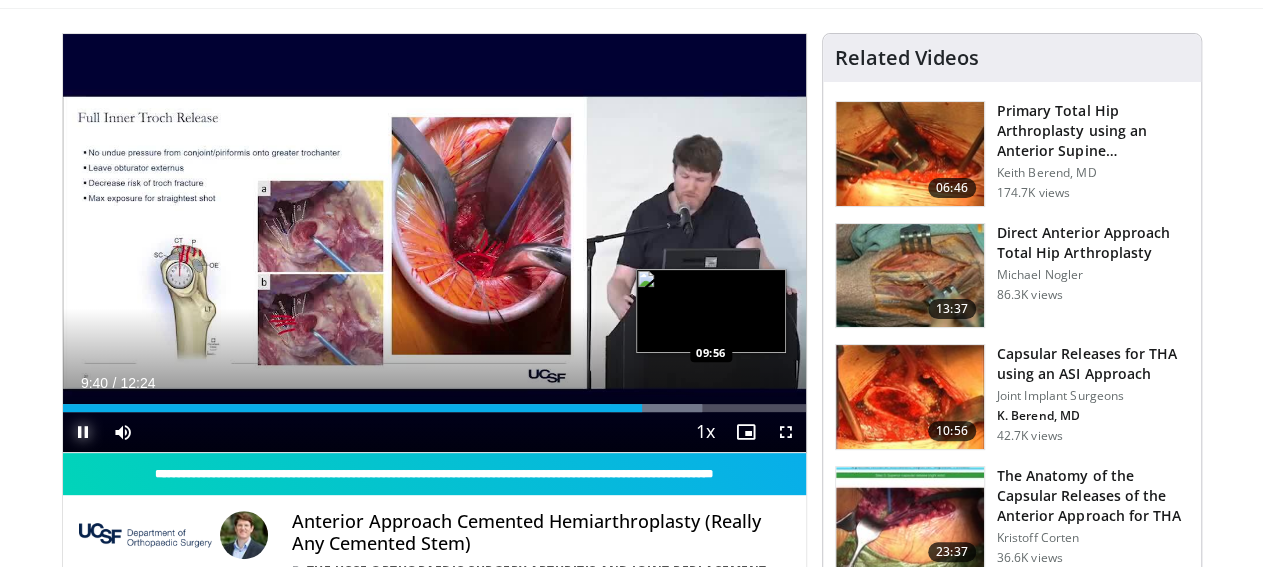 click on "Loaded :  86.10% 09:40 09:56" at bounding box center [434, 408] 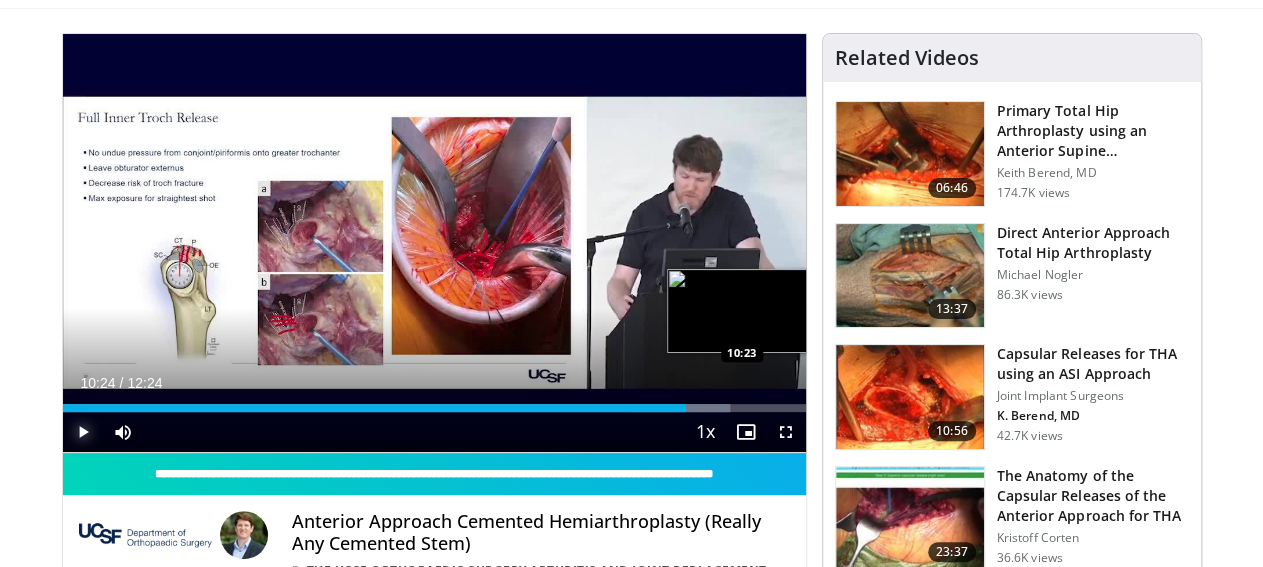 click on "Loaded :  89.90% 10:24 10:23" at bounding box center [434, 408] 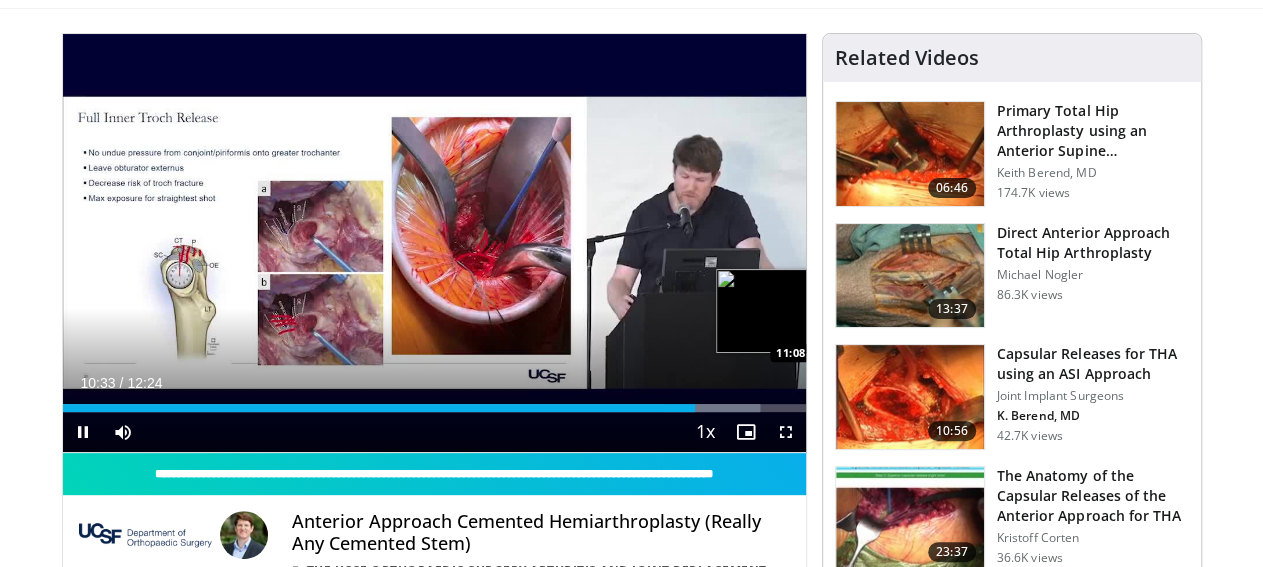 click on "**********" at bounding box center (434, 243) 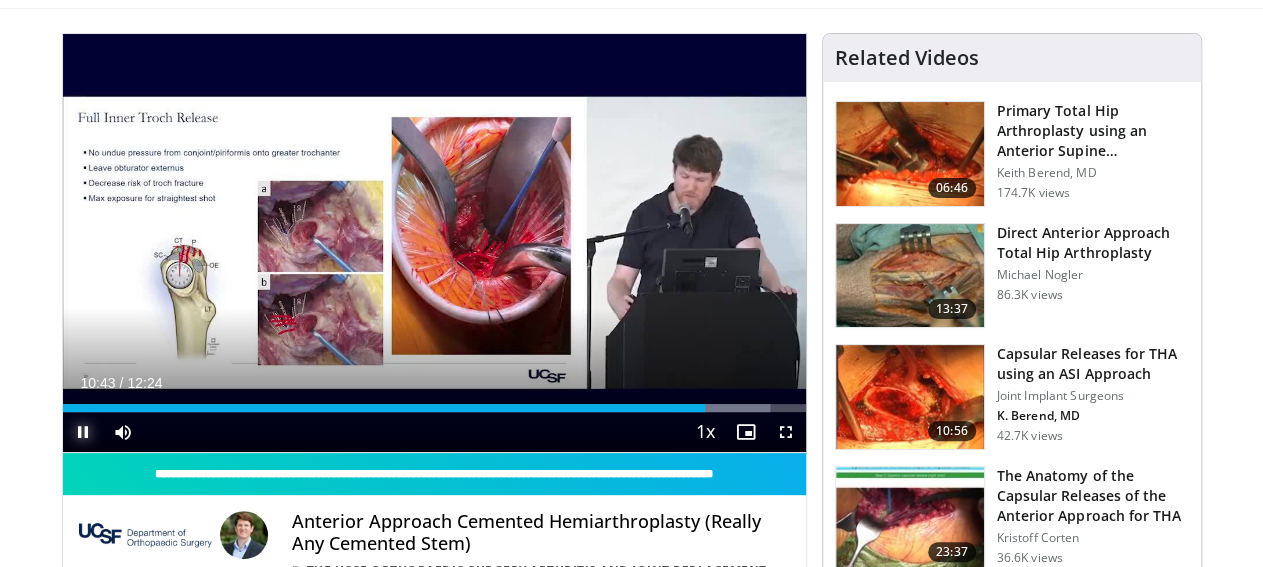 click at bounding box center (83, 432) 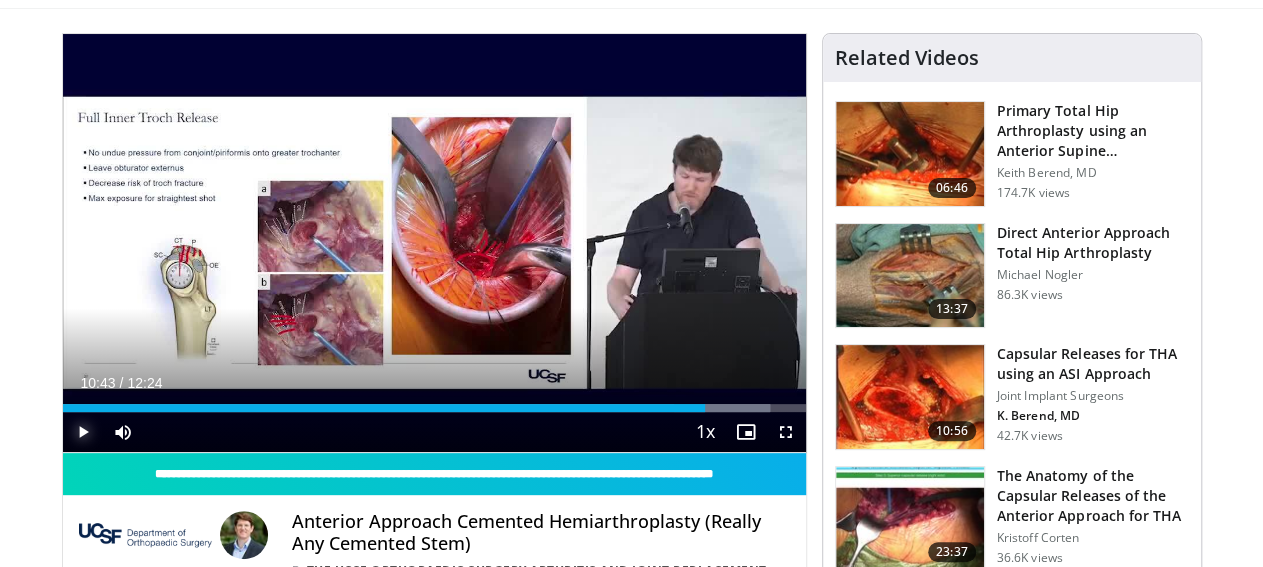 click at bounding box center (83, 432) 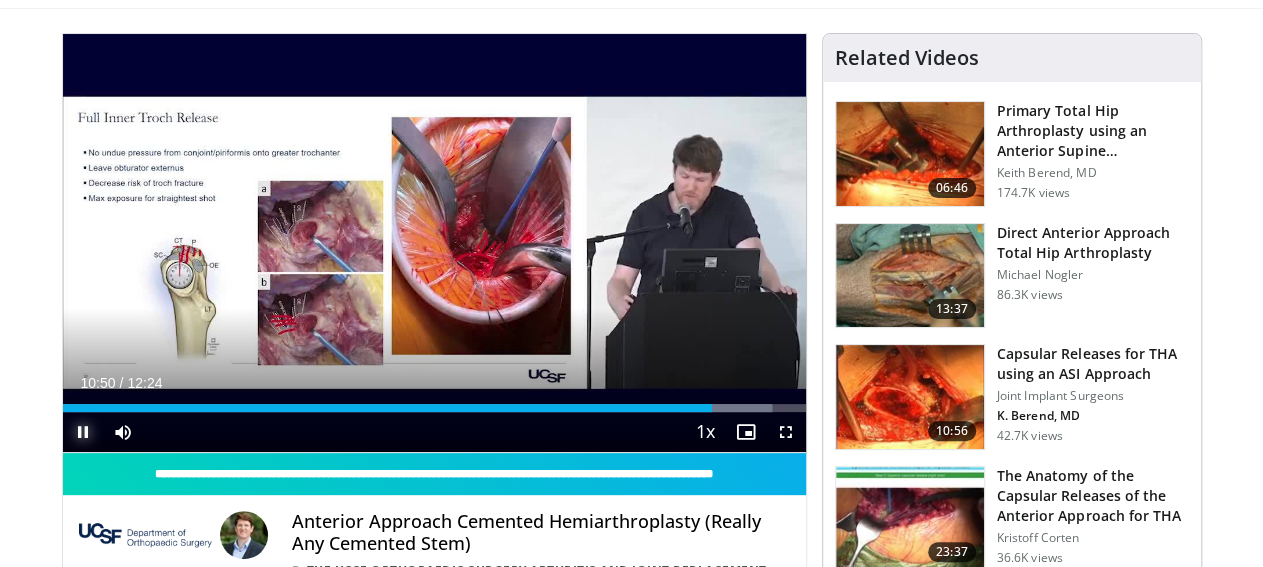 click at bounding box center (83, 432) 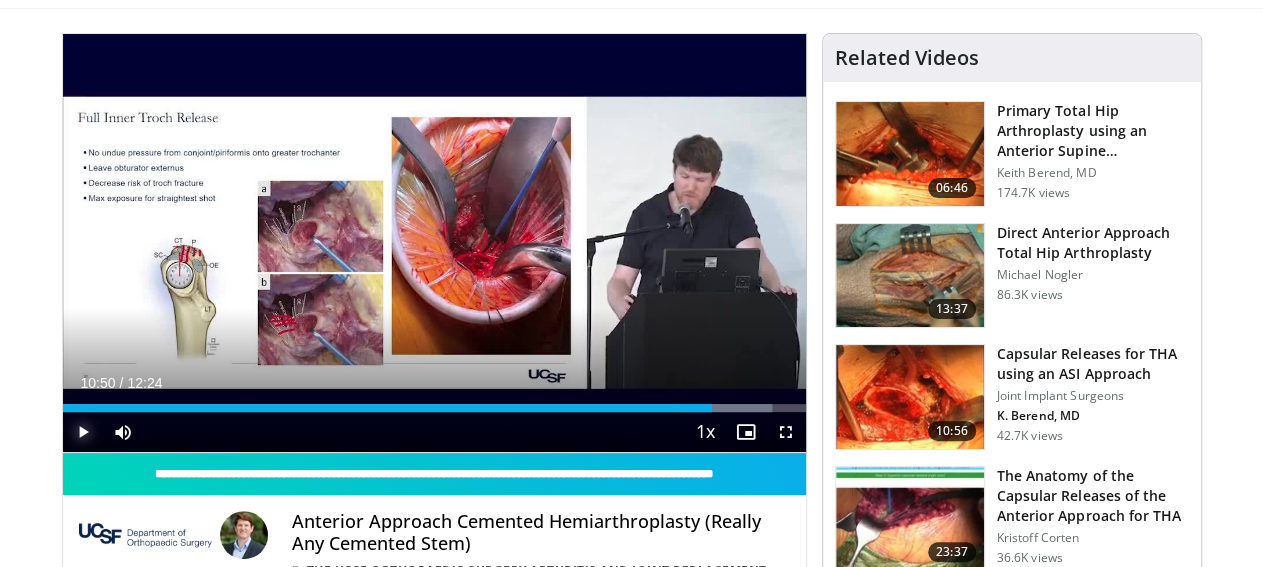 click at bounding box center [83, 432] 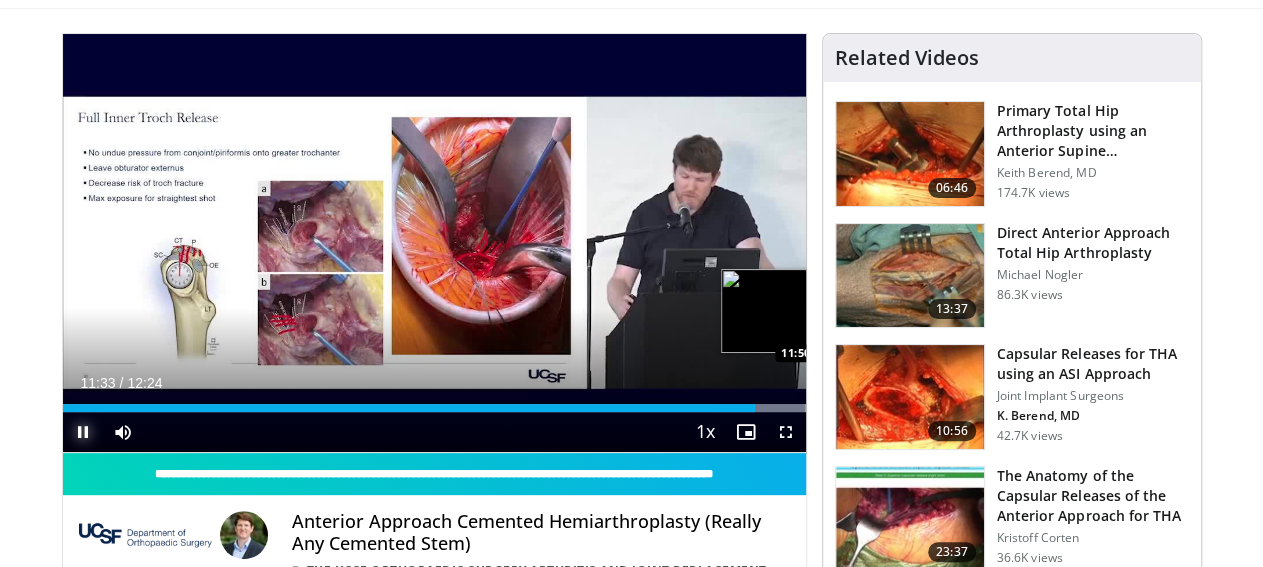 click on "Loaded :  100.00% 11:33 11:50" at bounding box center [434, 402] 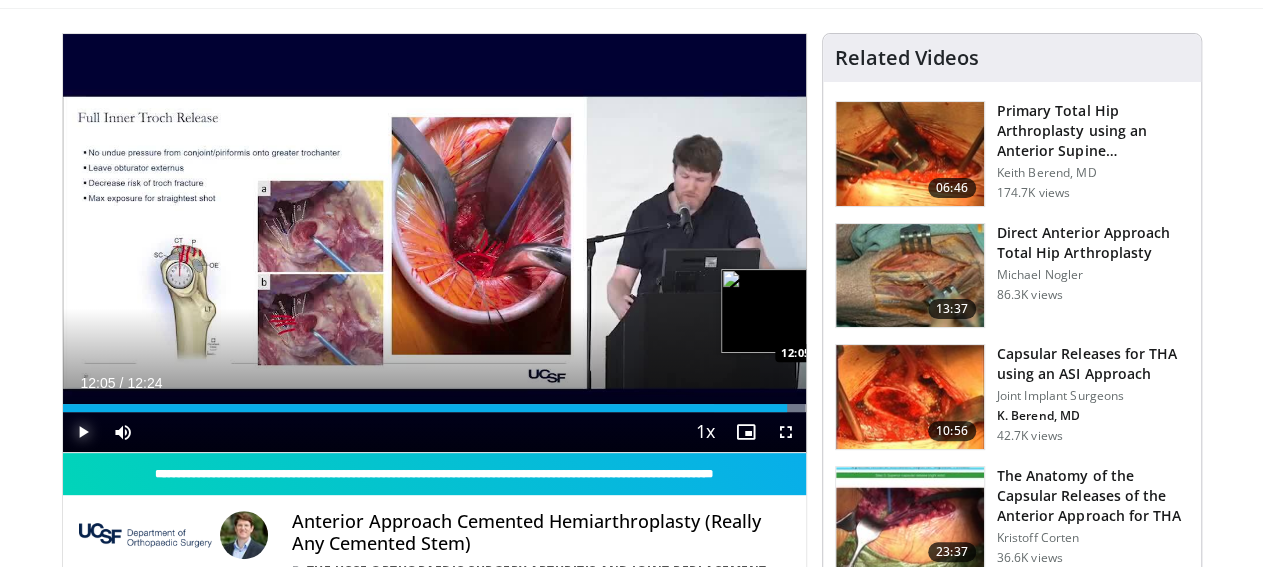 click on "Loaded :  100.00% 12:05 12:05" at bounding box center [434, 408] 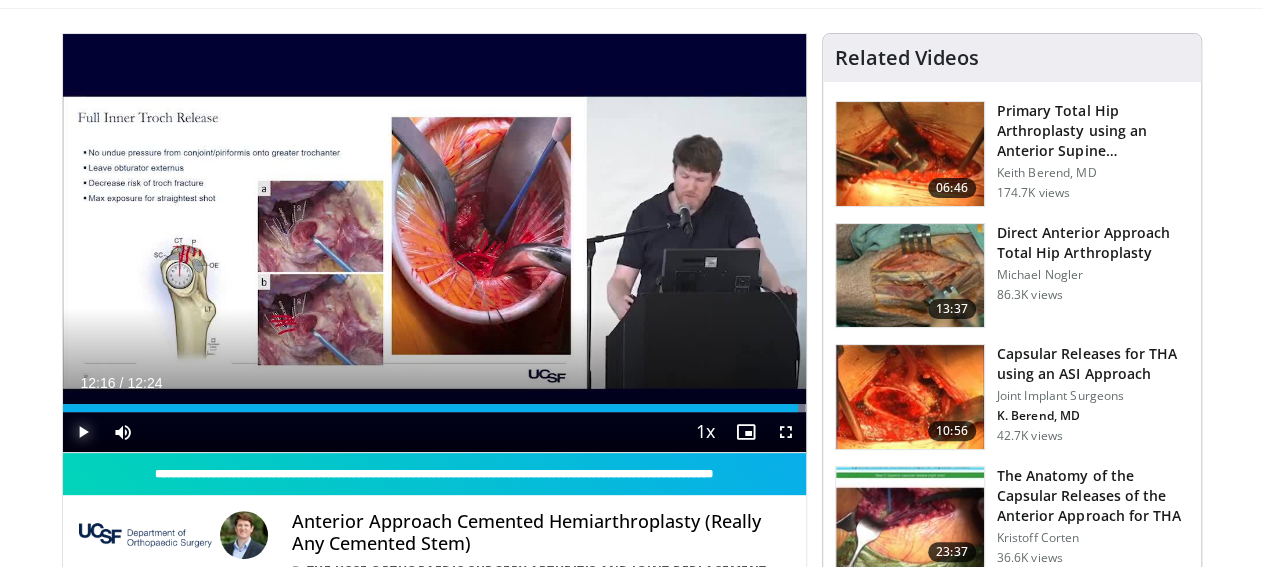 click on "Loaded :  100.00% 12:16 12:16" at bounding box center (434, 408) 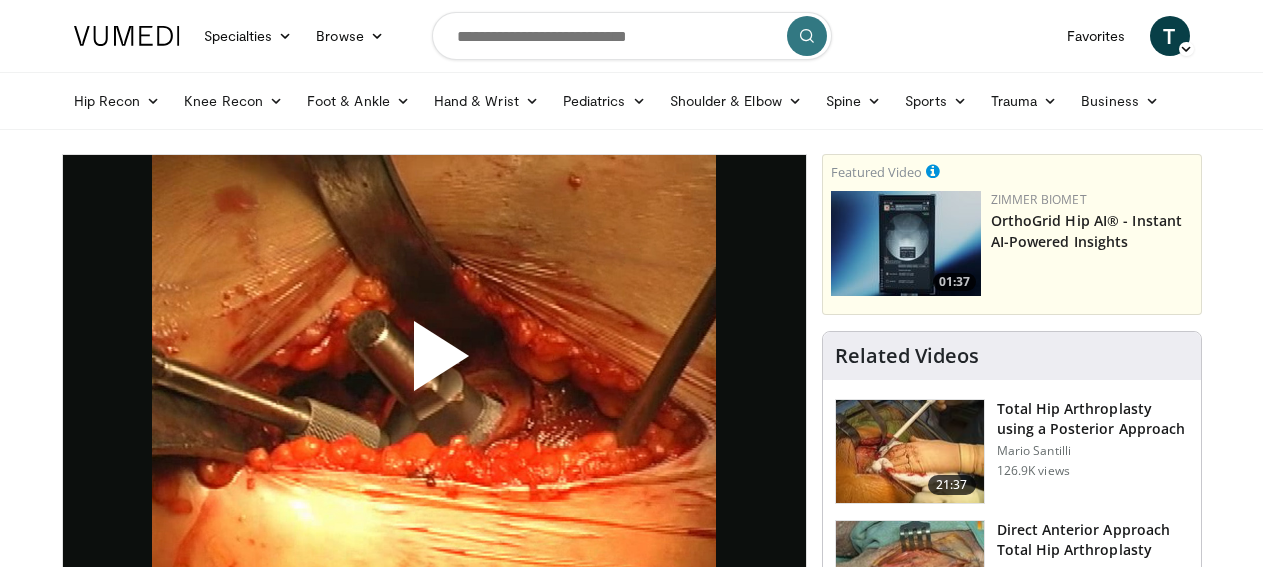 scroll, scrollTop: 0, scrollLeft: 0, axis: both 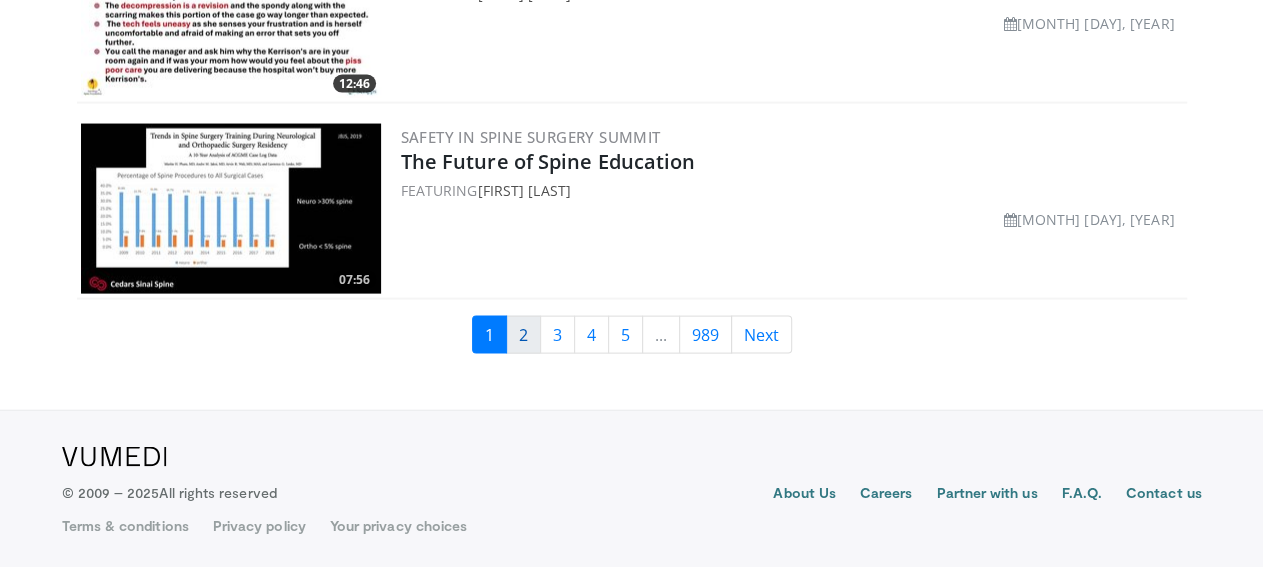 click on "2" at bounding box center [523, 335] 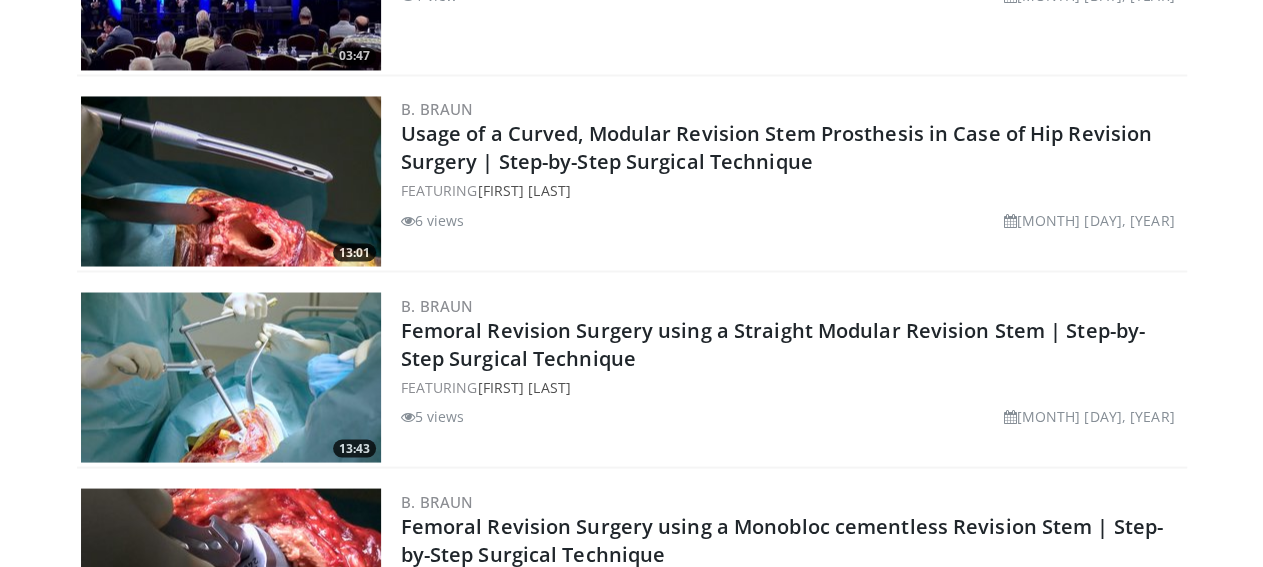 scroll, scrollTop: 1692, scrollLeft: 0, axis: vertical 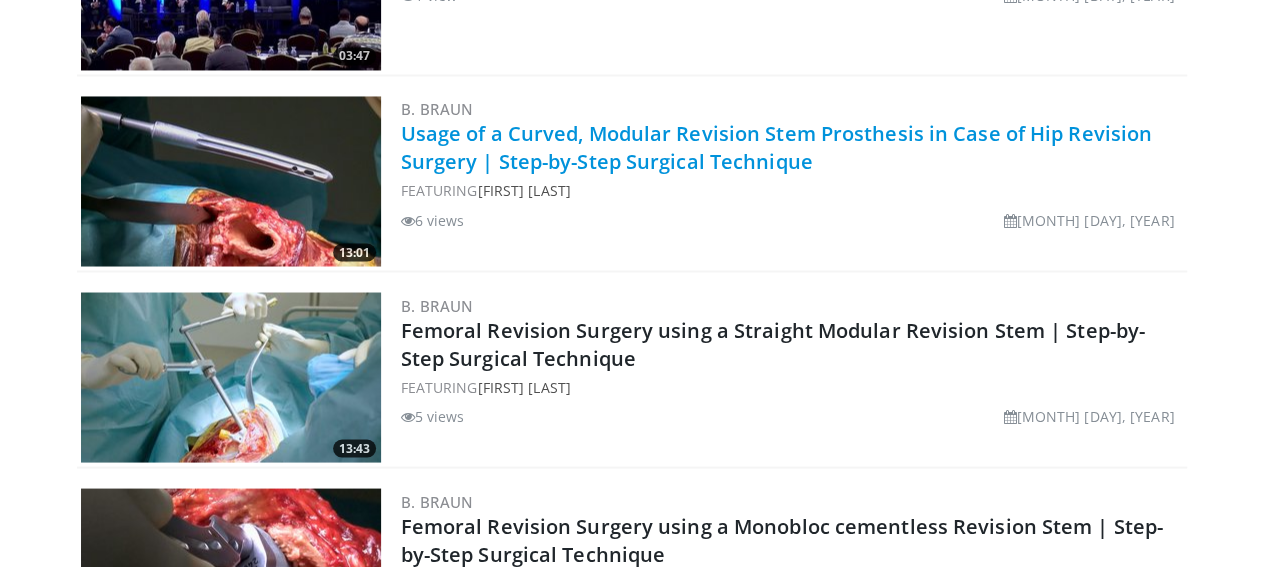 click on "Usage of a Curved, Modular Revision Stem Prosthesis in Case of Hip Revision Surgery | Step-by-Step Surgical Technique" at bounding box center (777, 147) 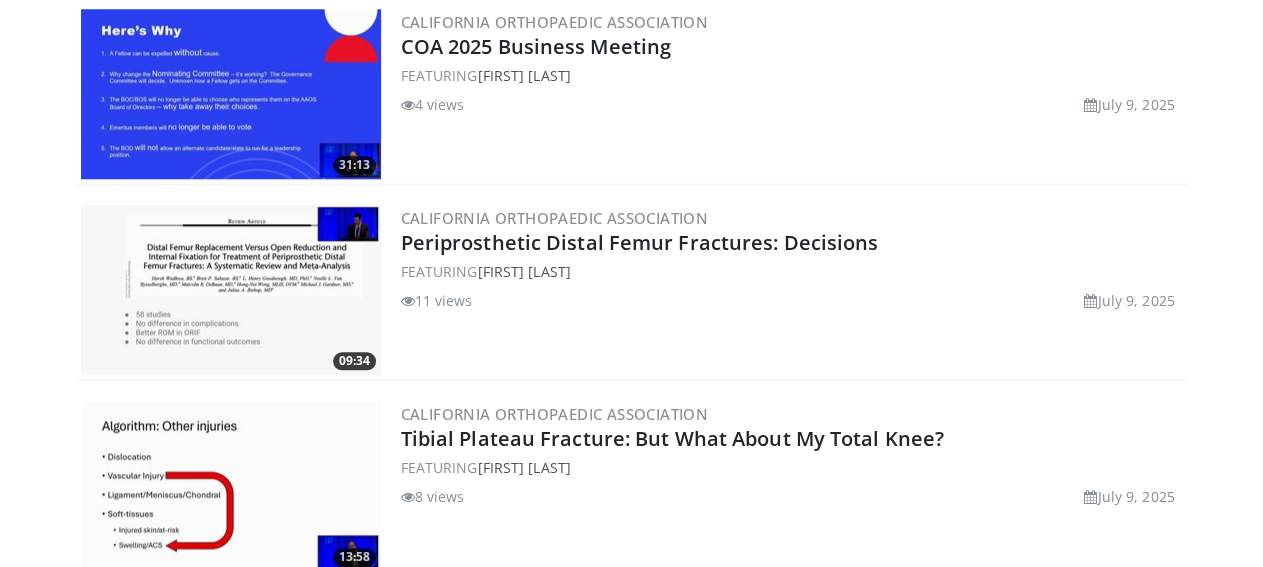 scroll, scrollTop: 4763, scrollLeft: 0, axis: vertical 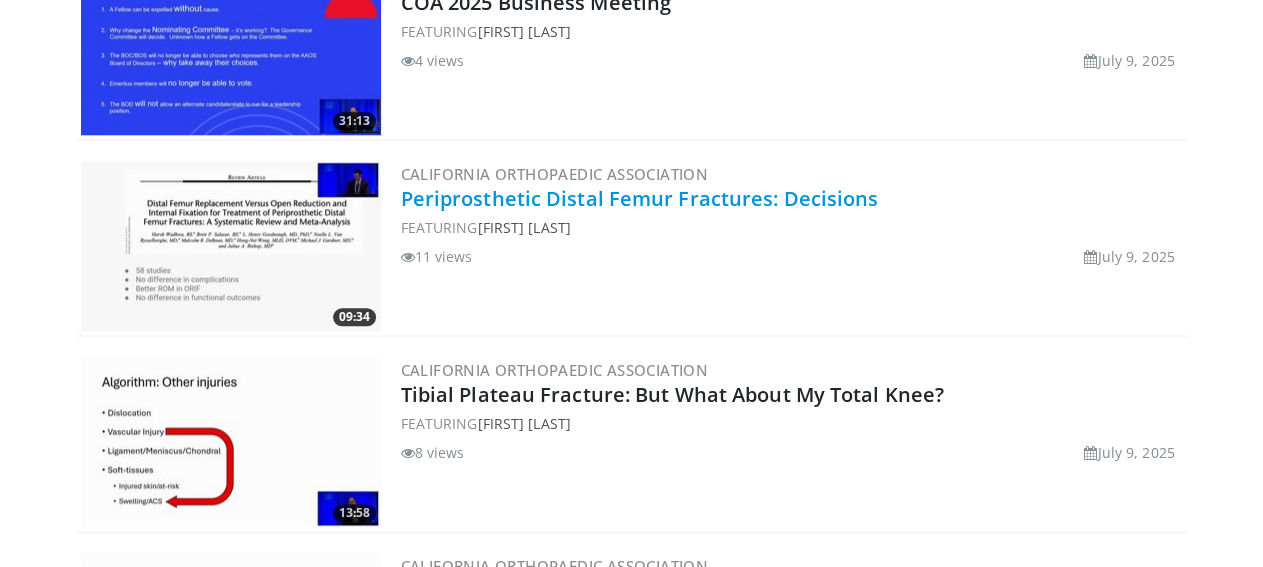 click on "Periprosthetic Distal Femur Fractures: Decisions" at bounding box center [640, 198] 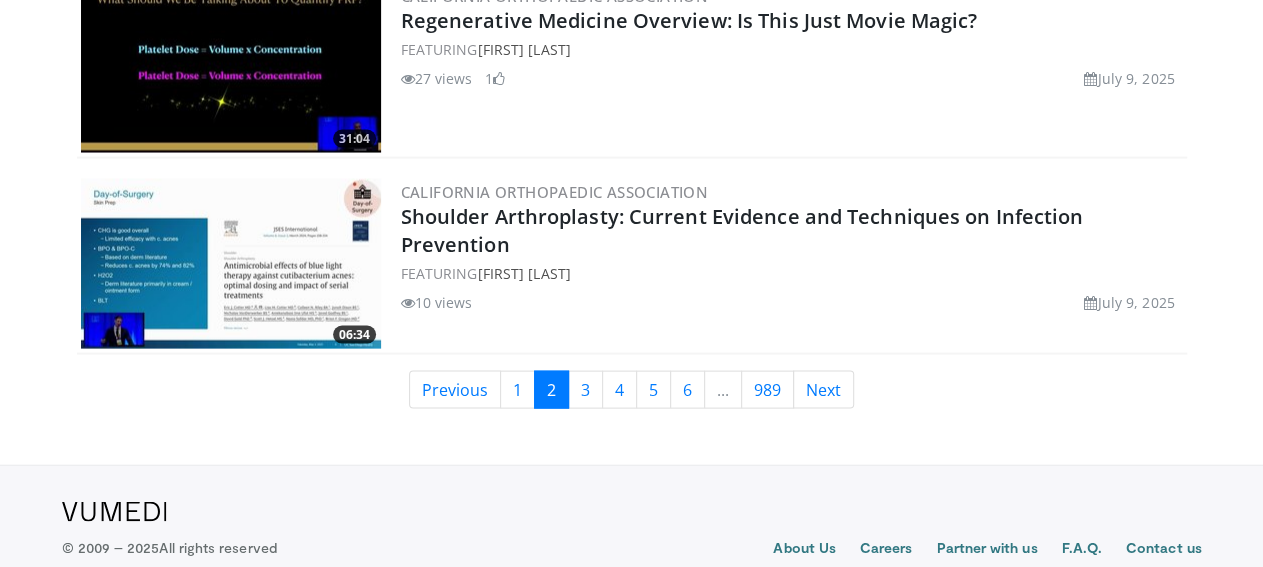 scroll, scrollTop: 5780, scrollLeft: 0, axis: vertical 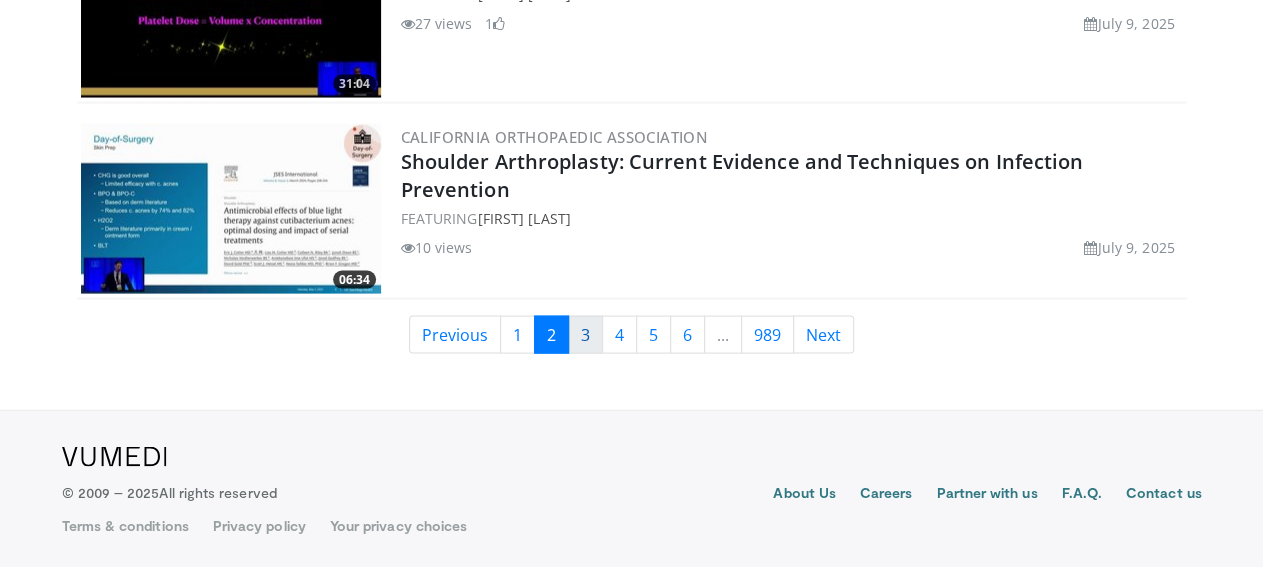 click on "3" at bounding box center [585, 335] 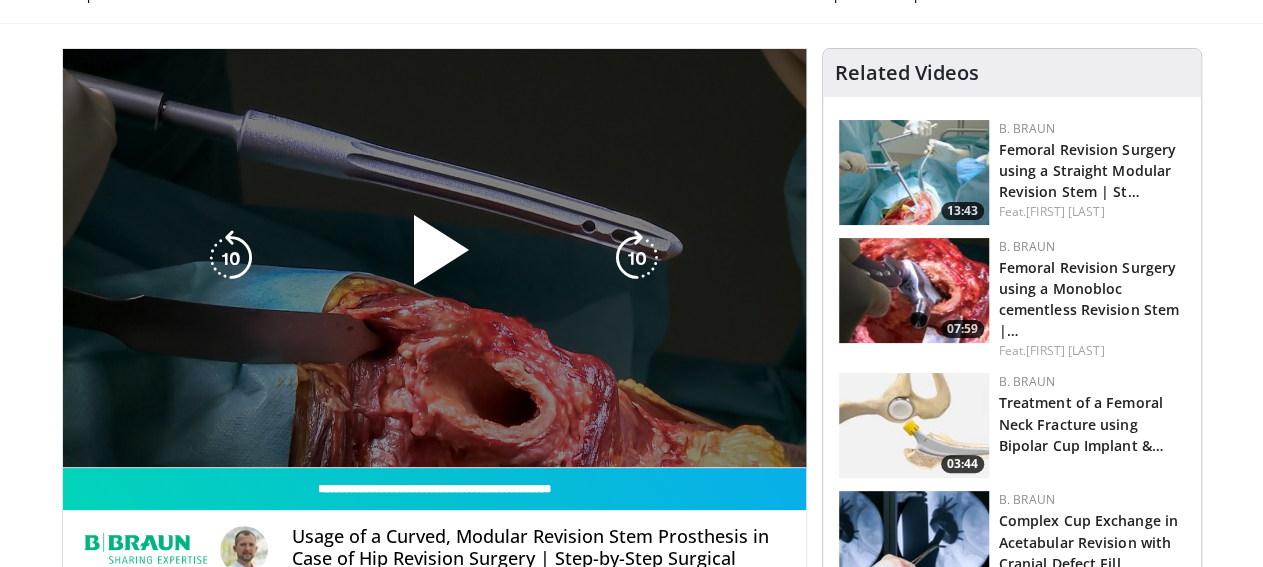 scroll, scrollTop: 107, scrollLeft: 0, axis: vertical 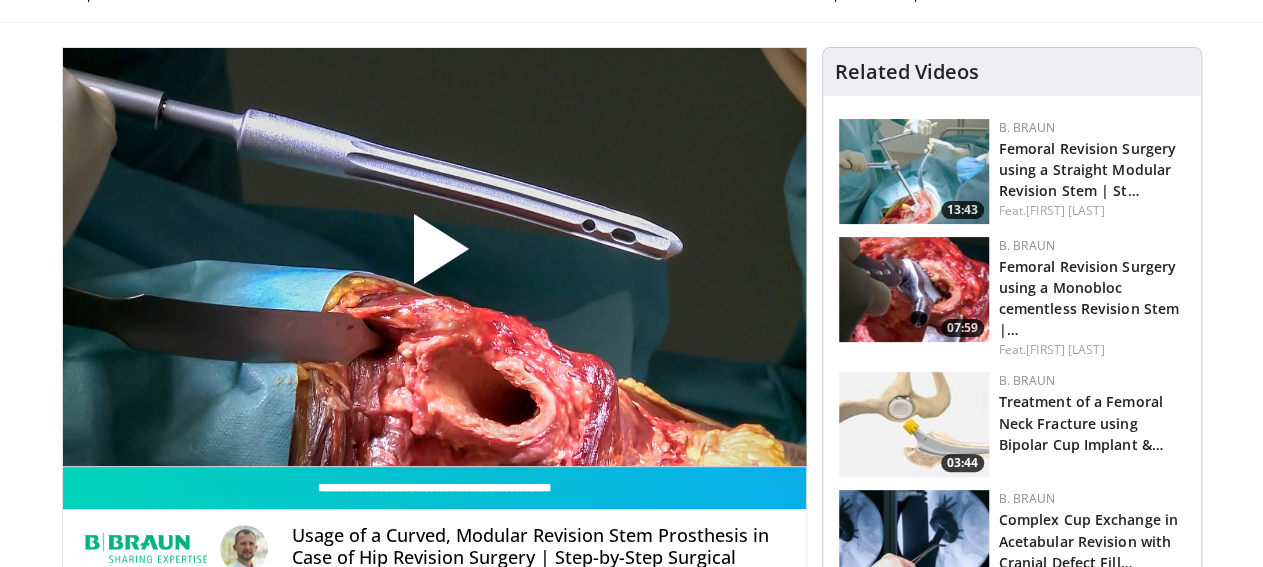 click at bounding box center [434, 257] 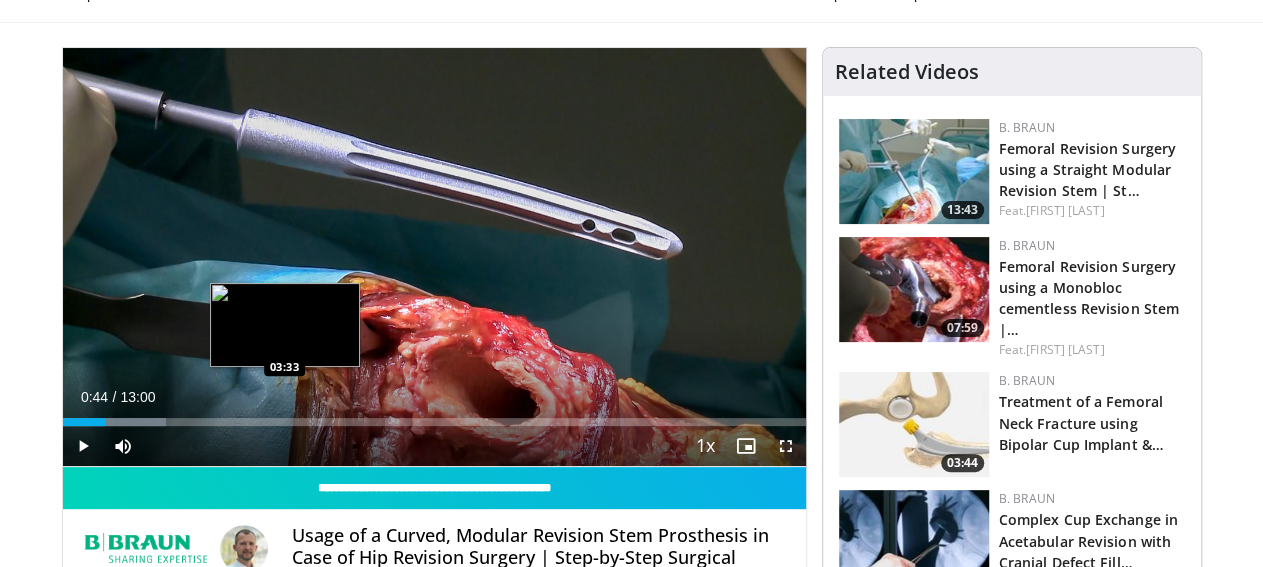 click on "Loaded :  13.97% 00:44 03:33" at bounding box center (434, 422) 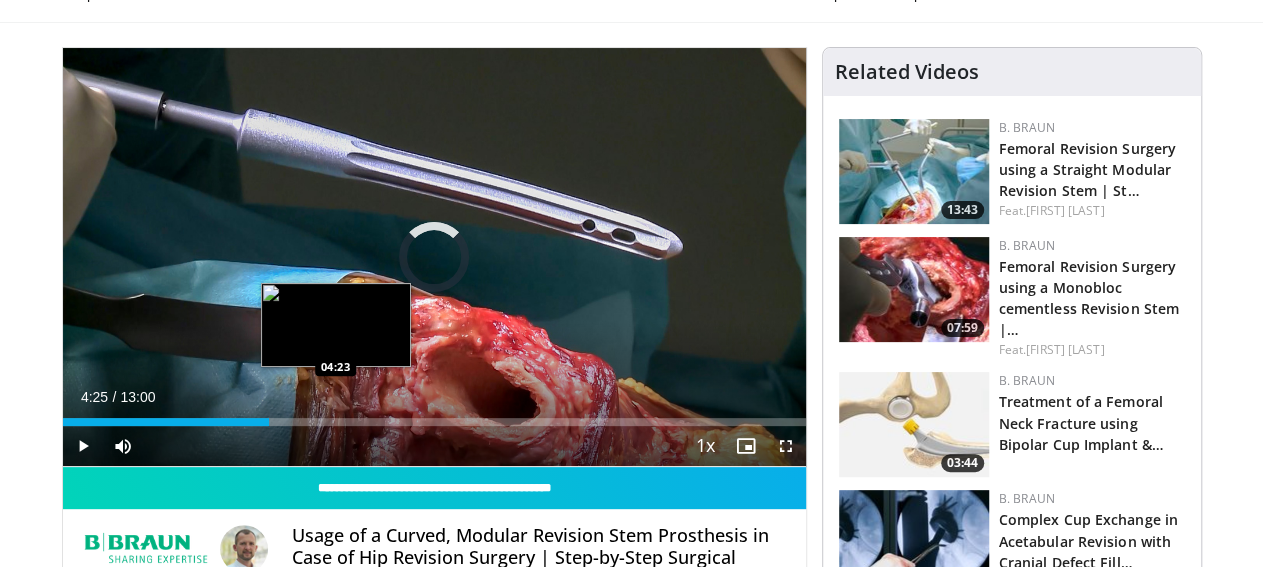 click on "Loaded :  0.00% 03:36 04:23" at bounding box center (434, 422) 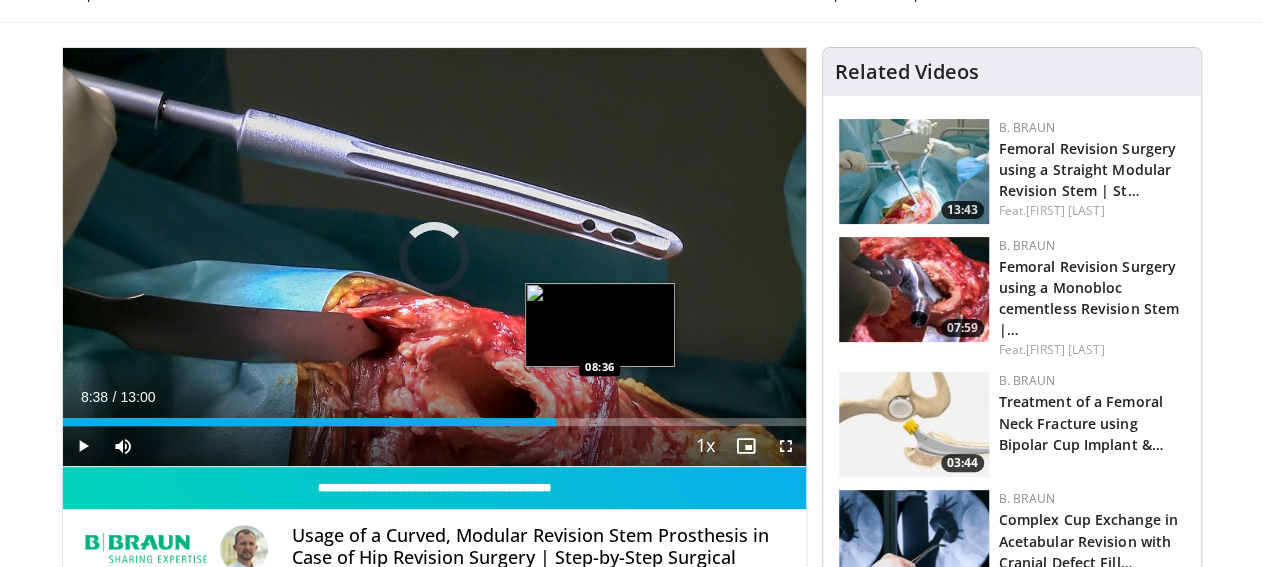 click on "Loaded :  50.82% 05:35 08:36" at bounding box center (434, 422) 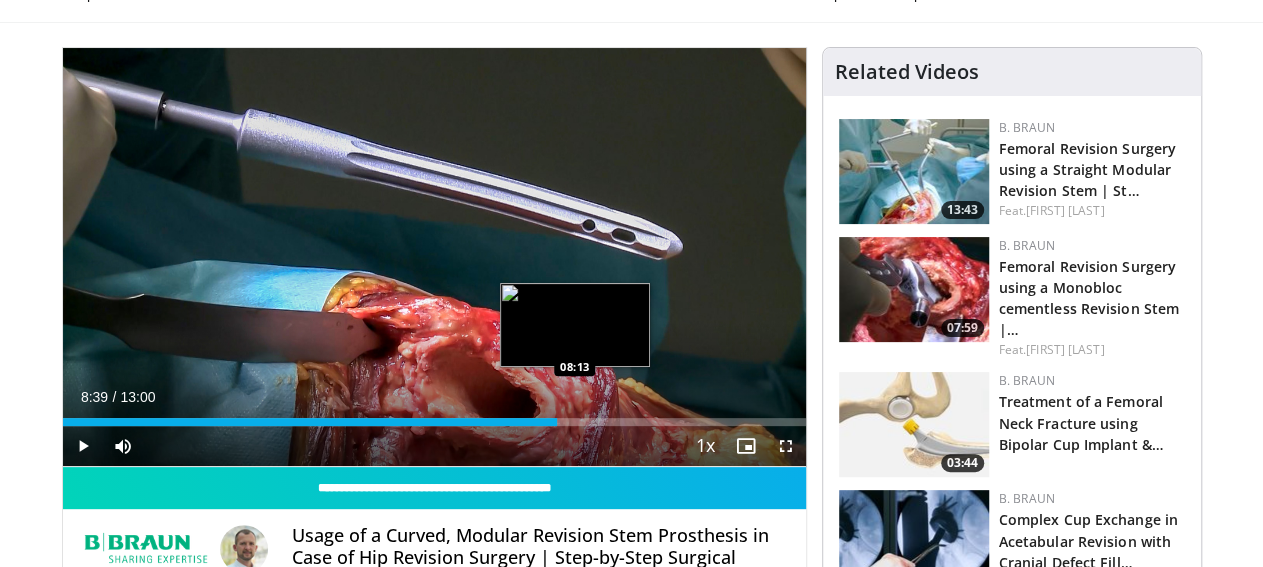 click on "08:39" at bounding box center [310, 422] 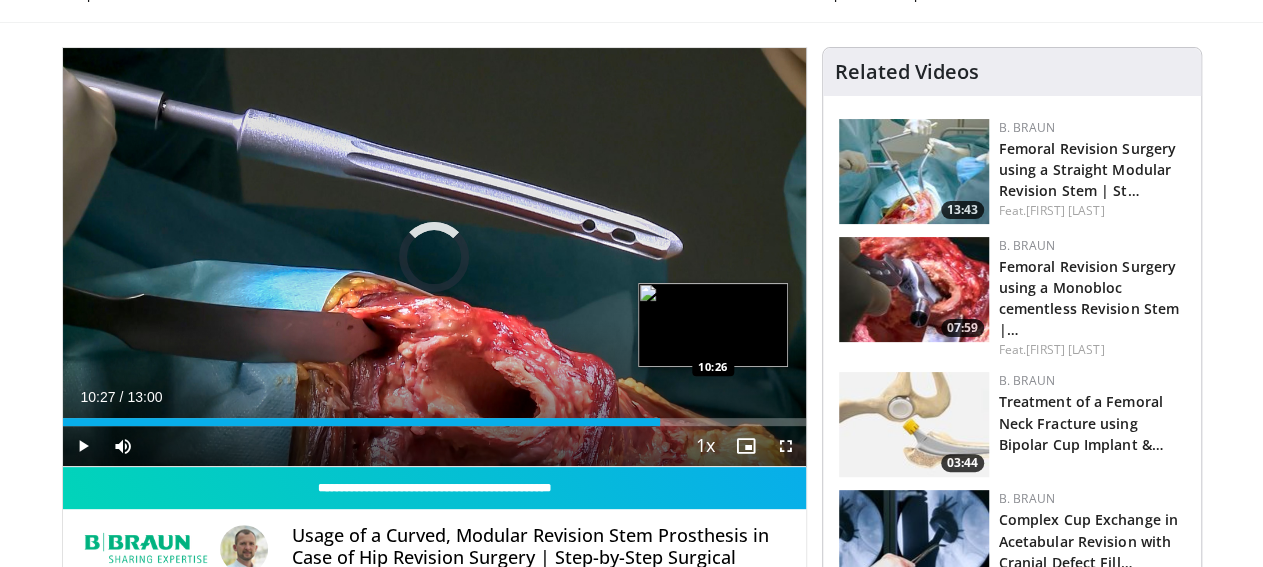 click on "Loaded :  67.89% 08:18 10:26" at bounding box center [434, 422] 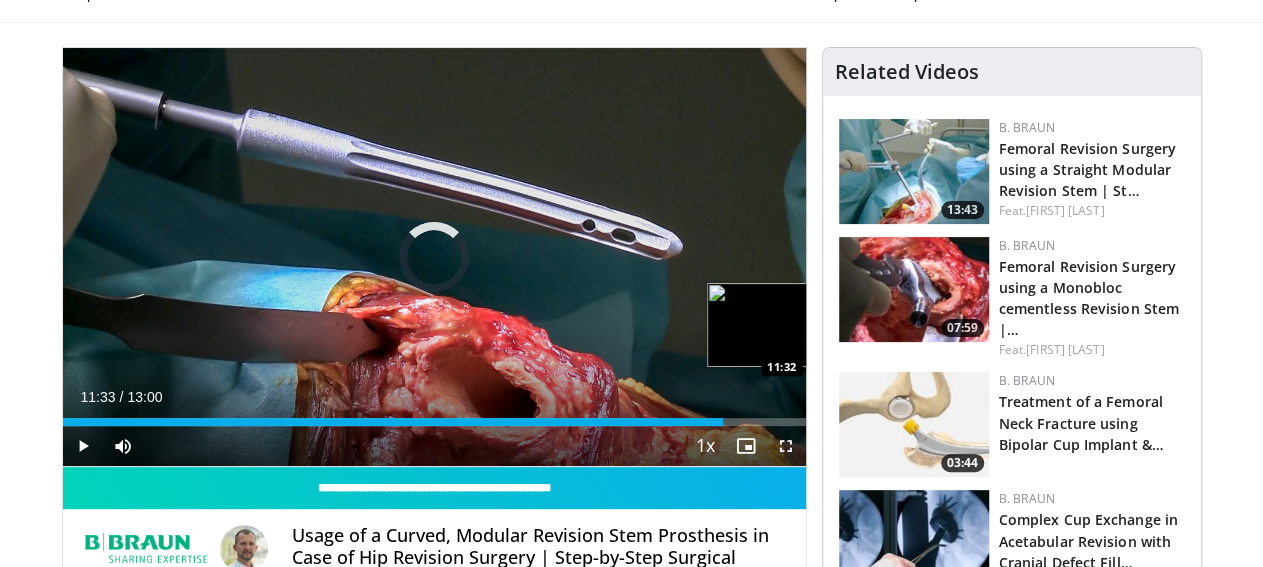 click on "Loaded :  81.98% 11:33 11:32" at bounding box center [434, 422] 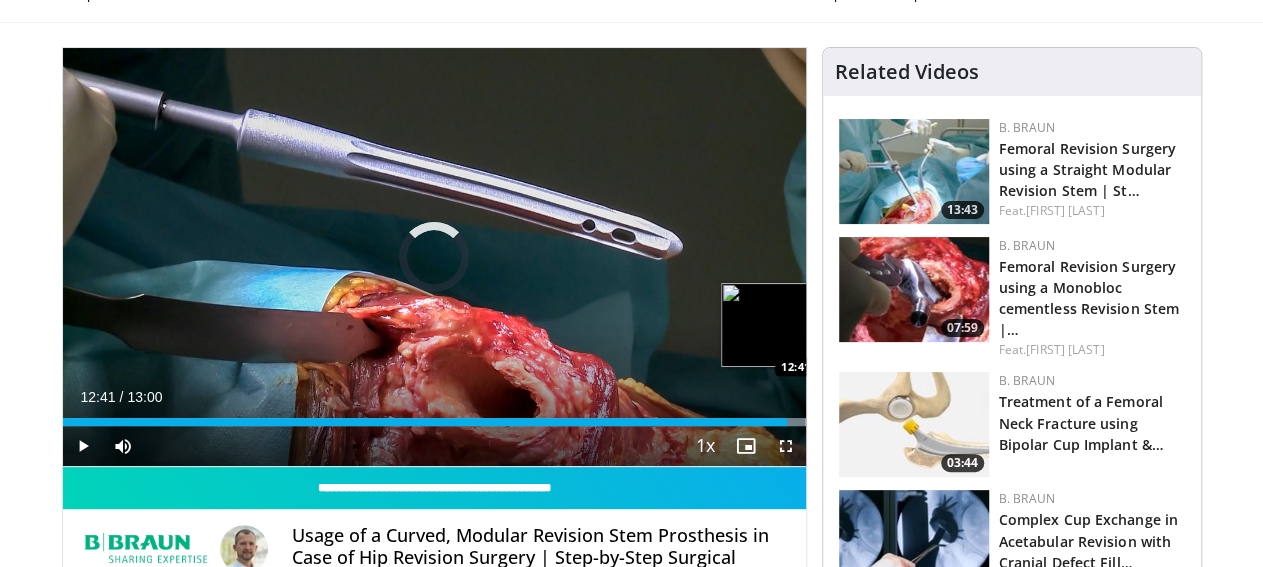 click at bounding box center [763, 422] 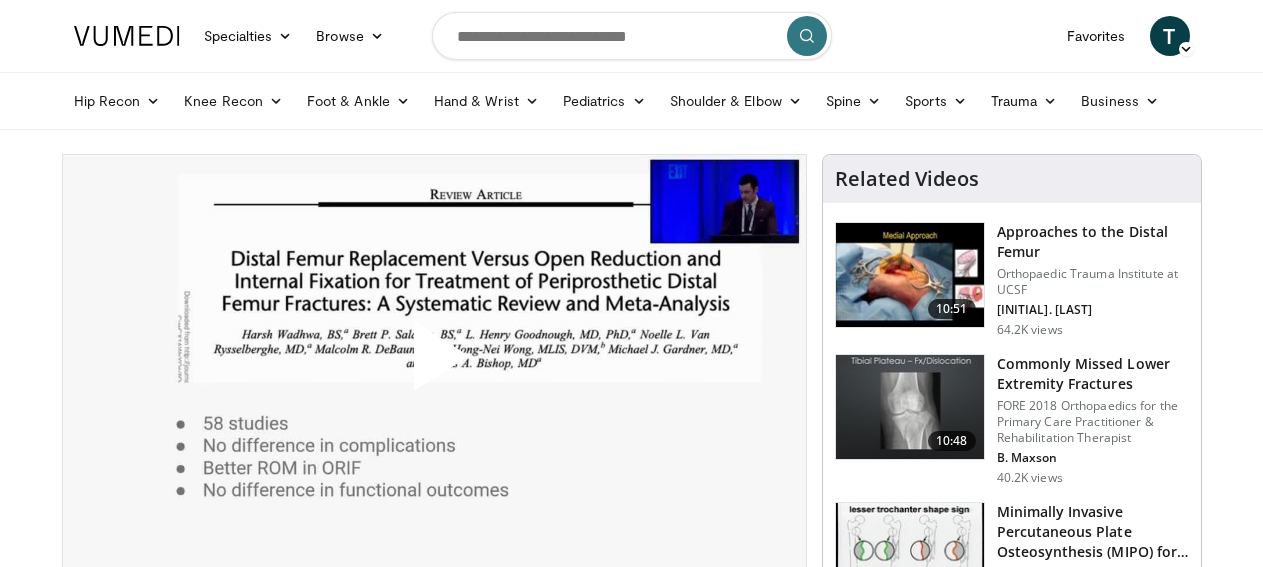 scroll, scrollTop: 0, scrollLeft: 0, axis: both 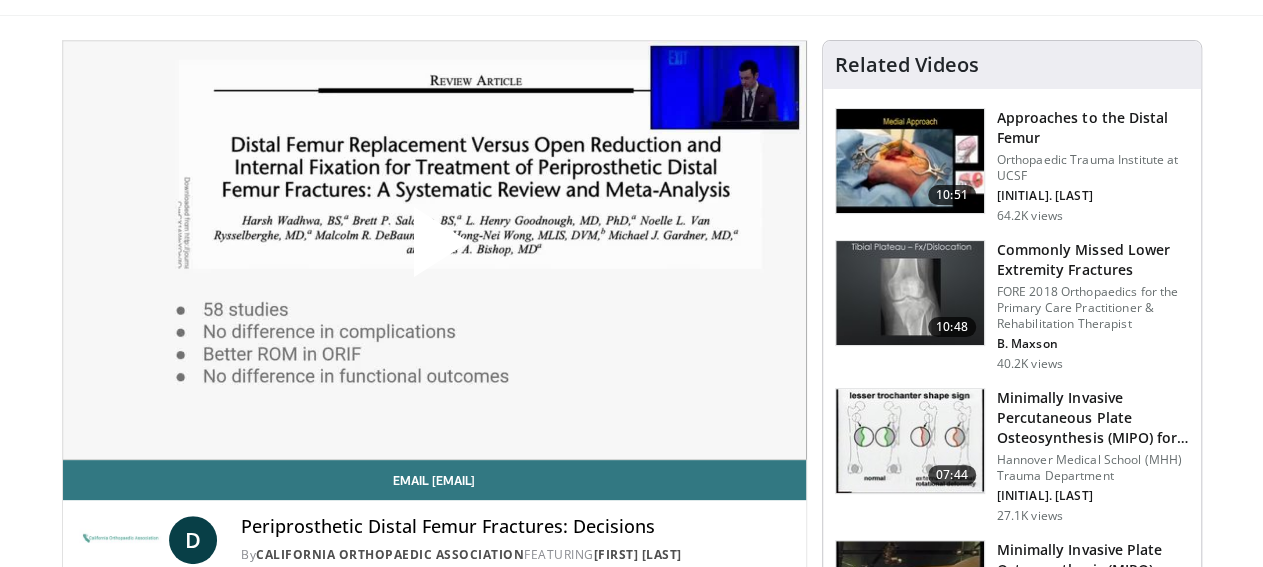 click at bounding box center (434, 250) 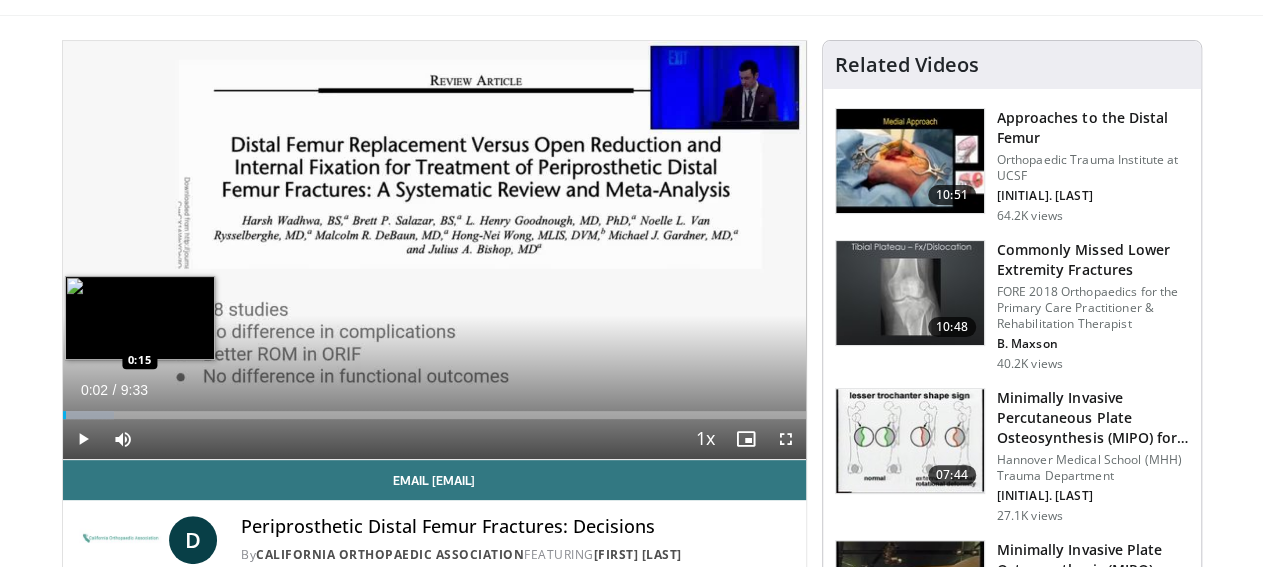 click on "Loaded :  6.92% 0:02 0:15" at bounding box center (434, 415) 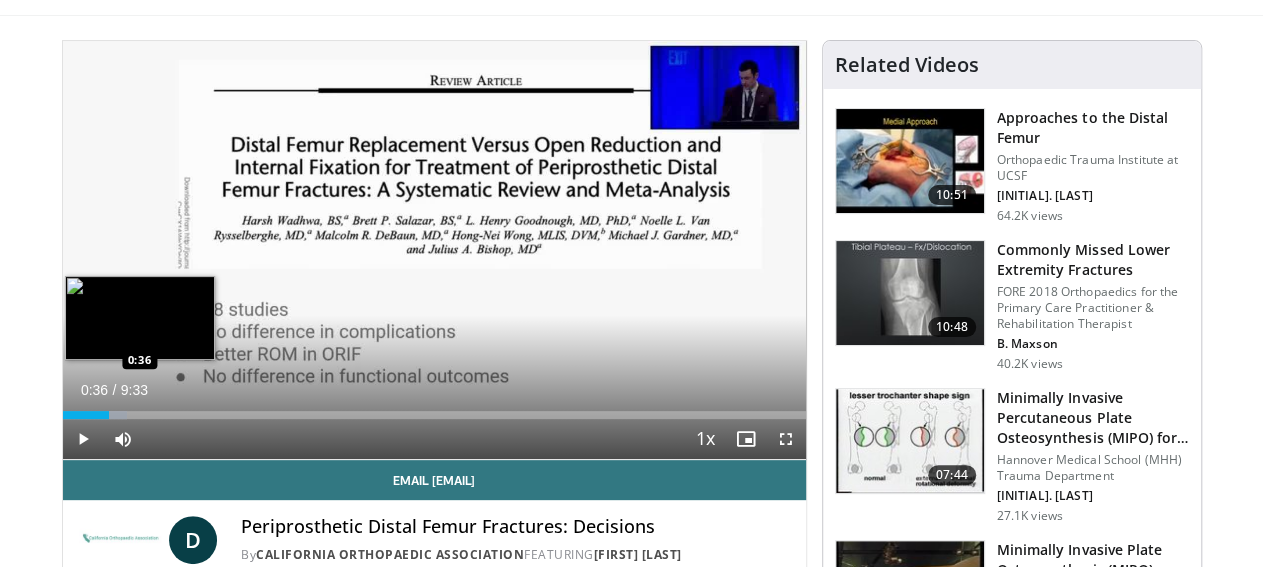 click on "Loaded :  8.66% 0:36 0:36" at bounding box center (434, 415) 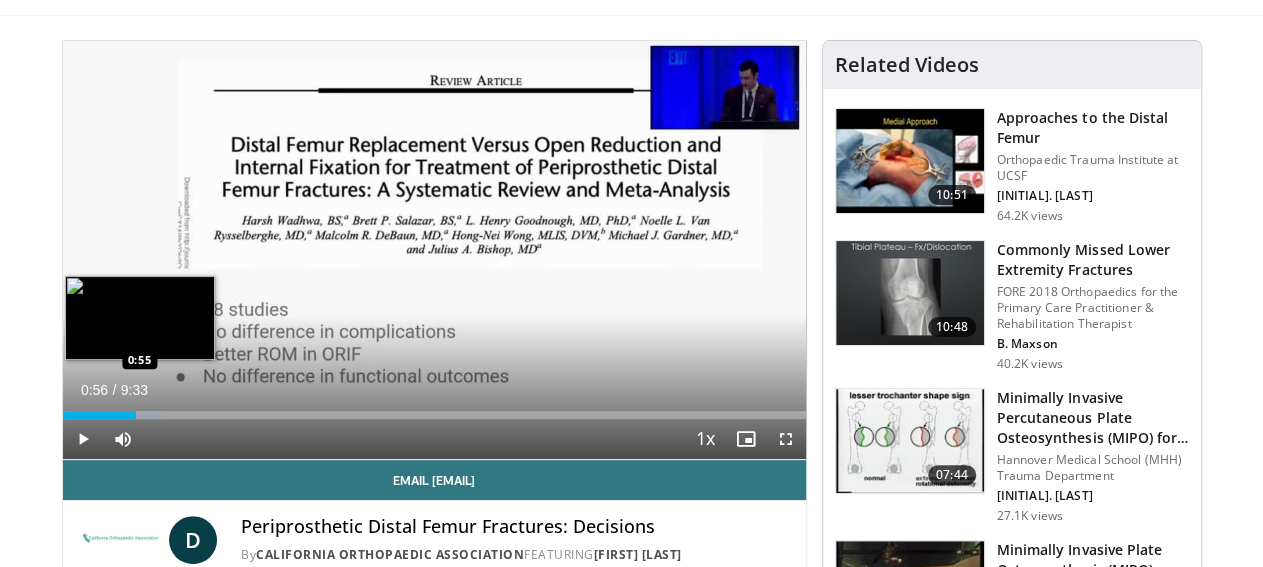 click on "Loaded :  13.85% 0:37 0:55" at bounding box center (434, 415) 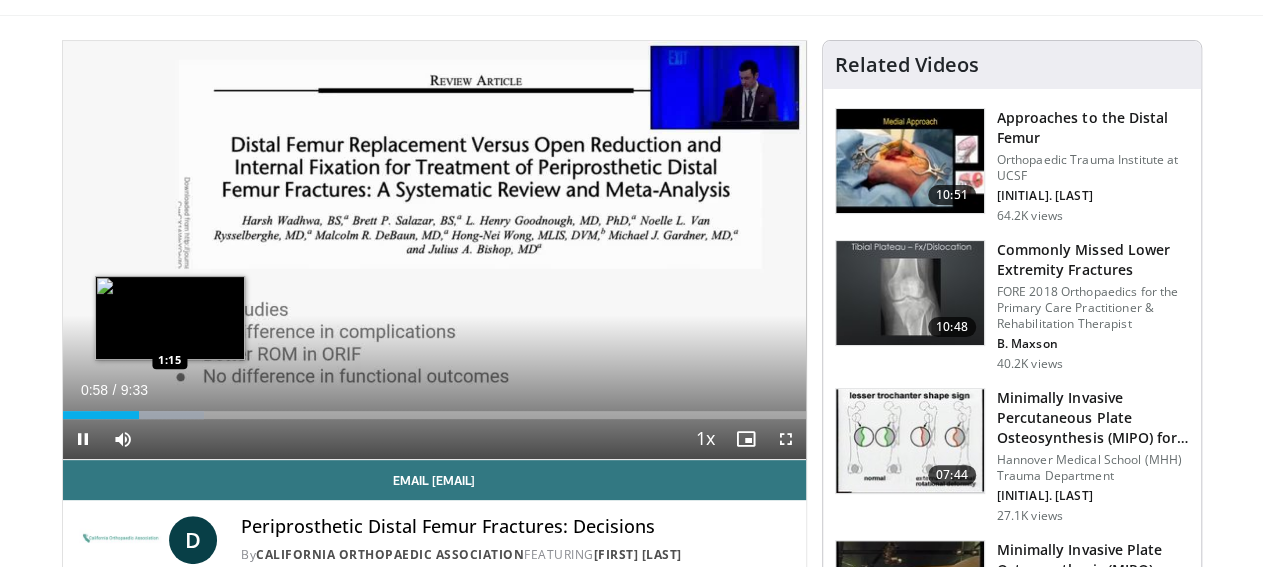 click on "Loaded :  19.04% 0:58 1:15" at bounding box center (434, 409) 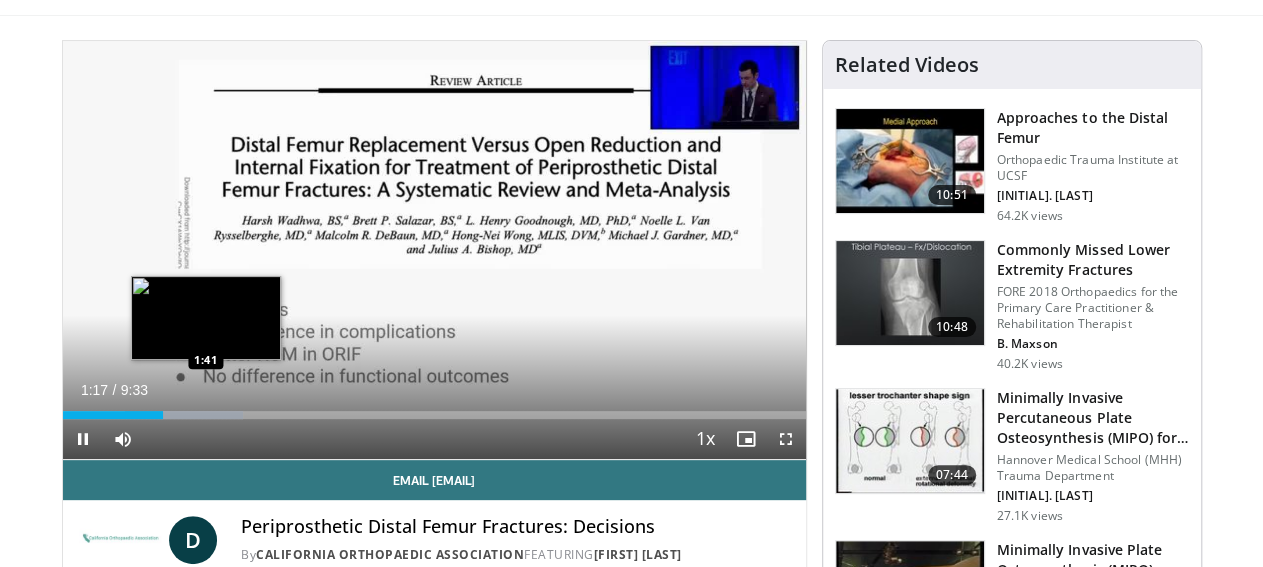 click on "Loaded :  24.24% 1:17 1:41" at bounding box center [434, 409] 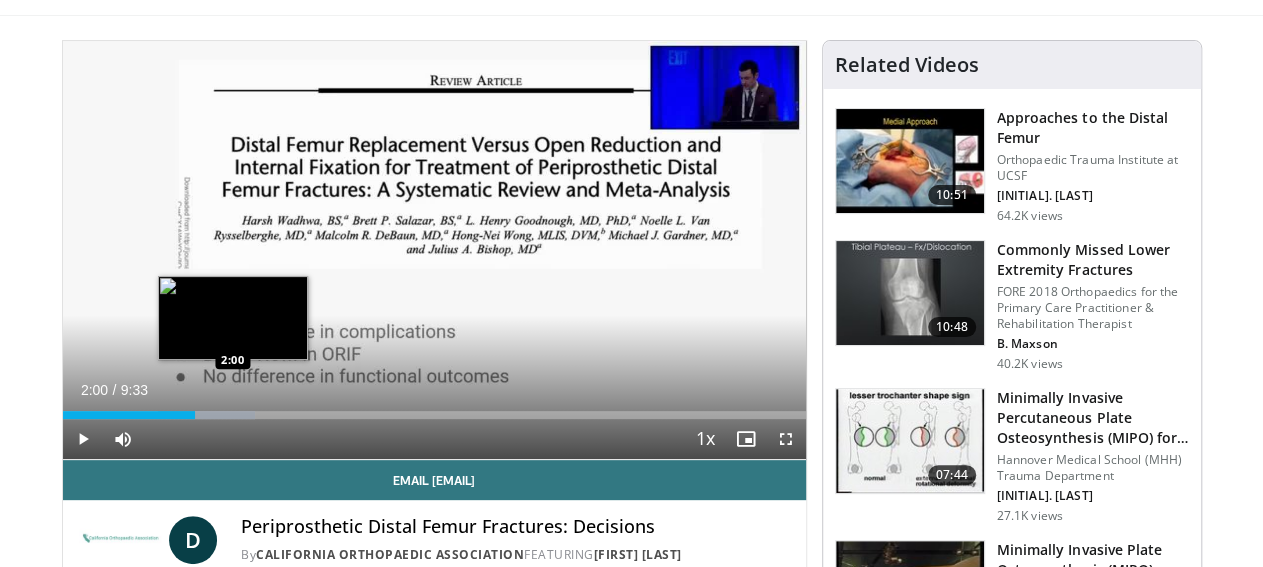 click at bounding box center (206, 415) 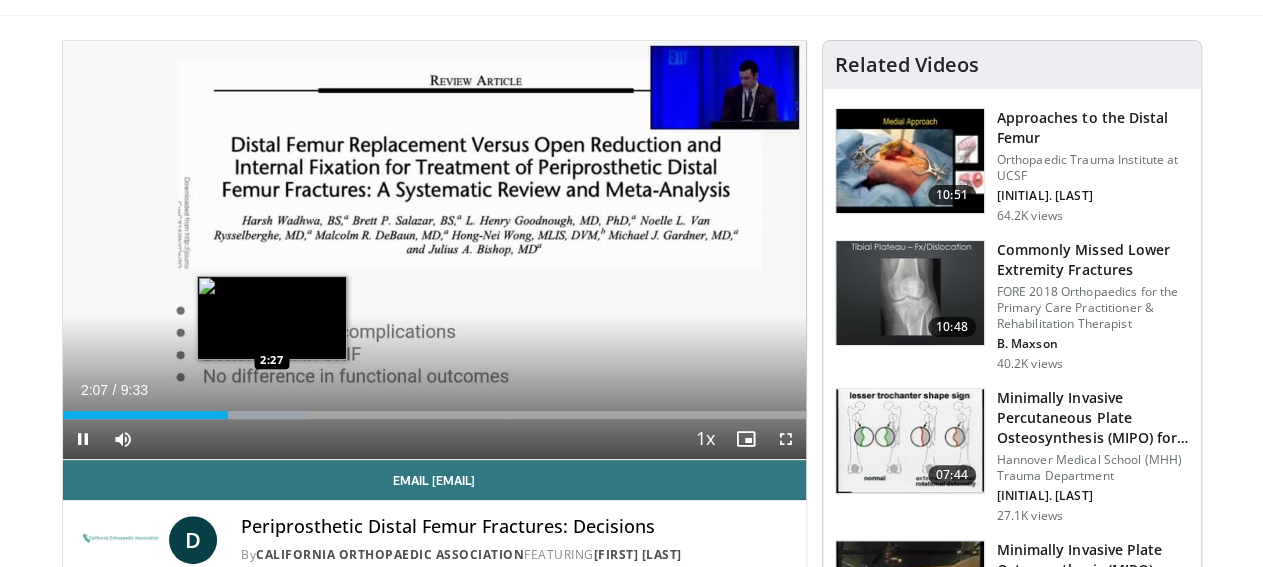 click on "Loaded :  32.89% 2:07 2:27" at bounding box center [434, 409] 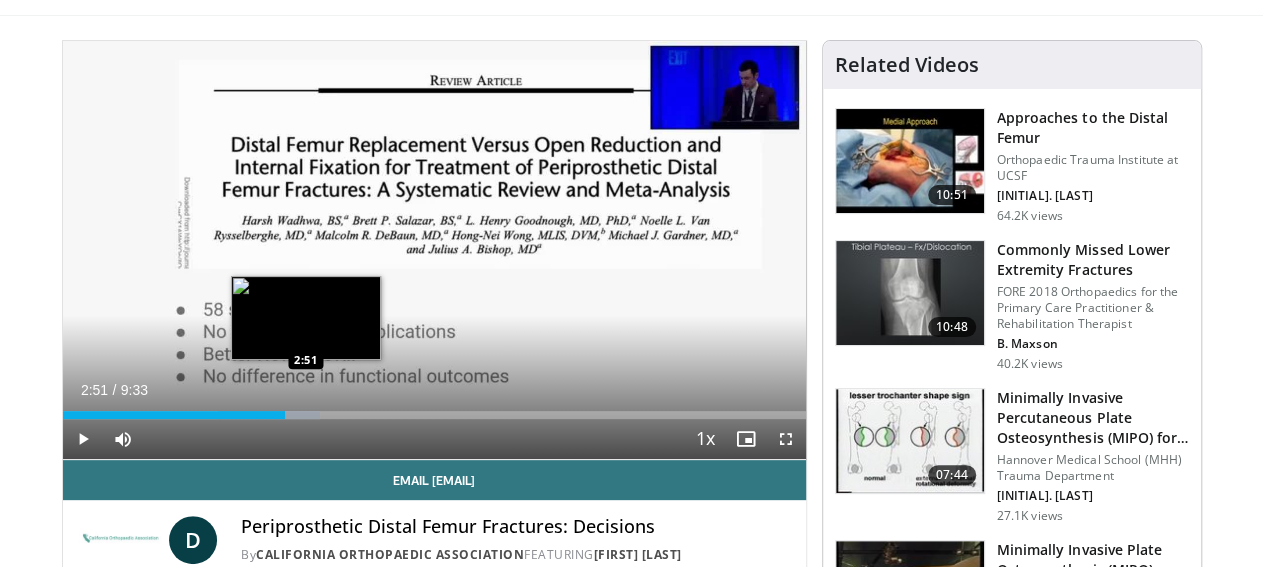 click on "Loaded :  34.62% 2:51 2:51" at bounding box center (434, 409) 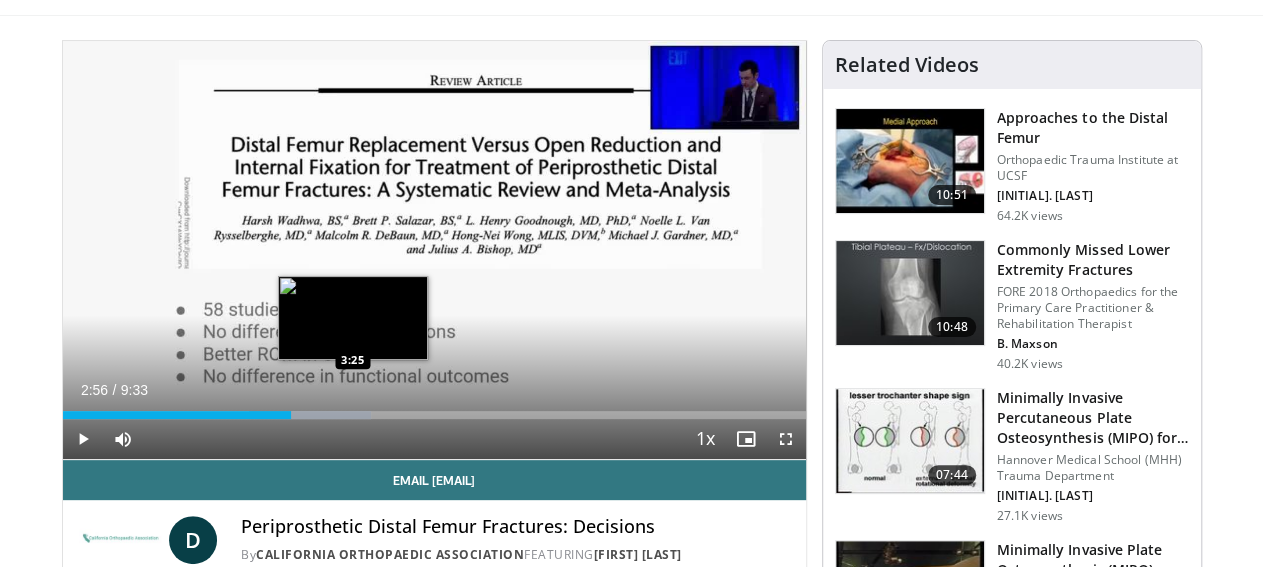 click on "Loaded :  41.55% 2:56 3:25" at bounding box center (434, 415) 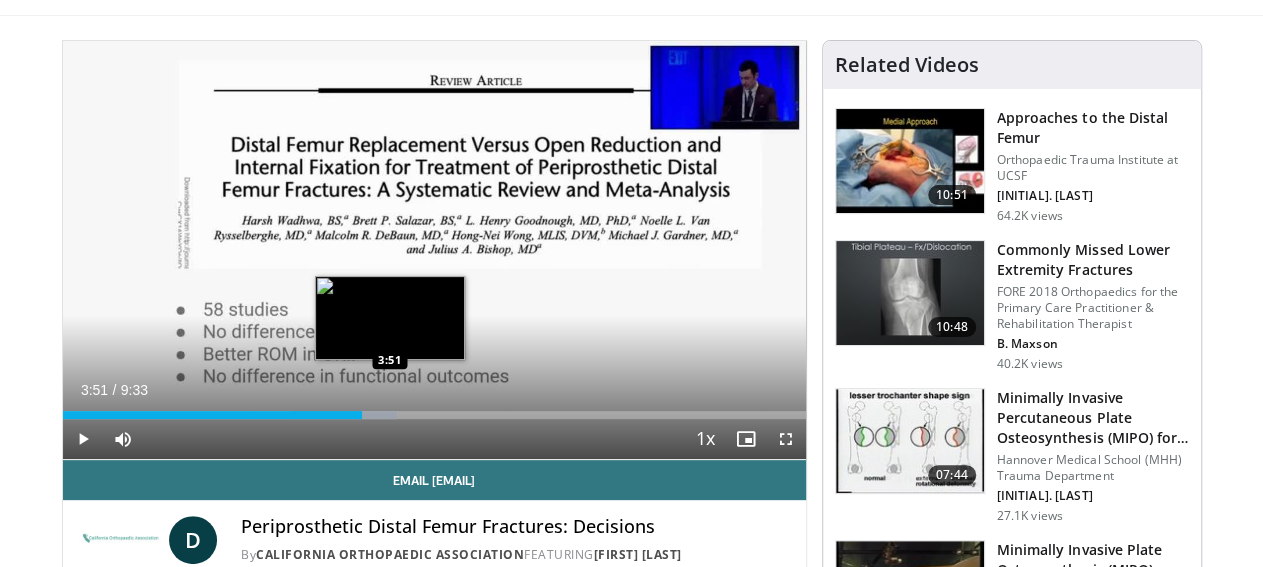 click on "Loaded :  45.01% 3:51 3:51" at bounding box center [434, 415] 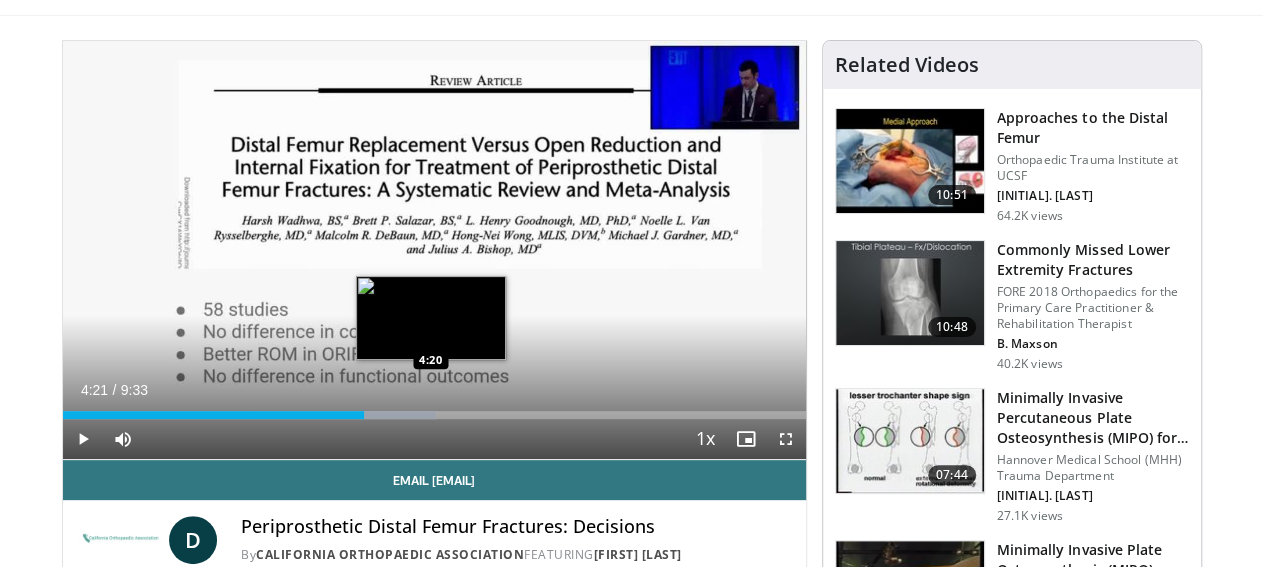 click at bounding box center [399, 415] 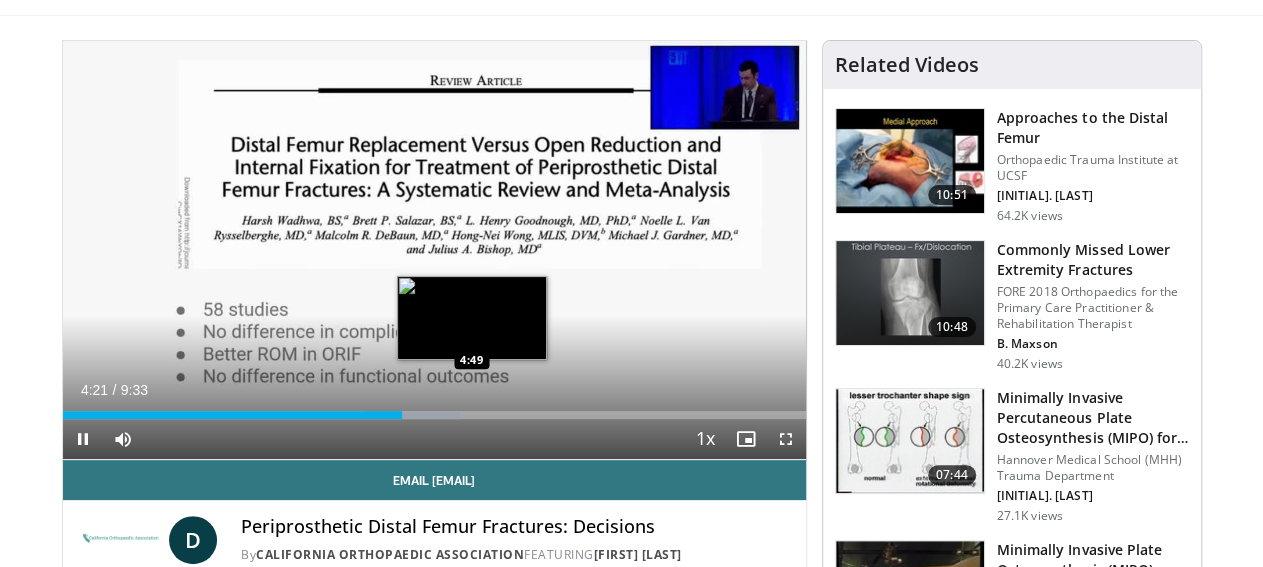 click at bounding box center [412, 415] 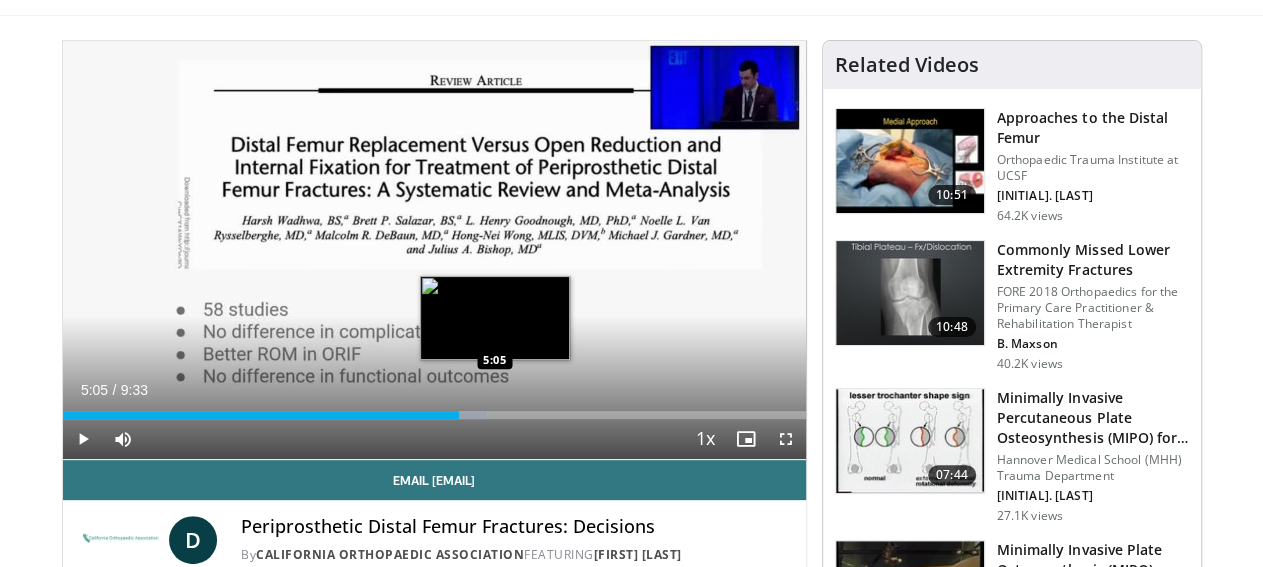 click on "Loaded :  57.13% 5:05 5:05" at bounding box center (434, 415) 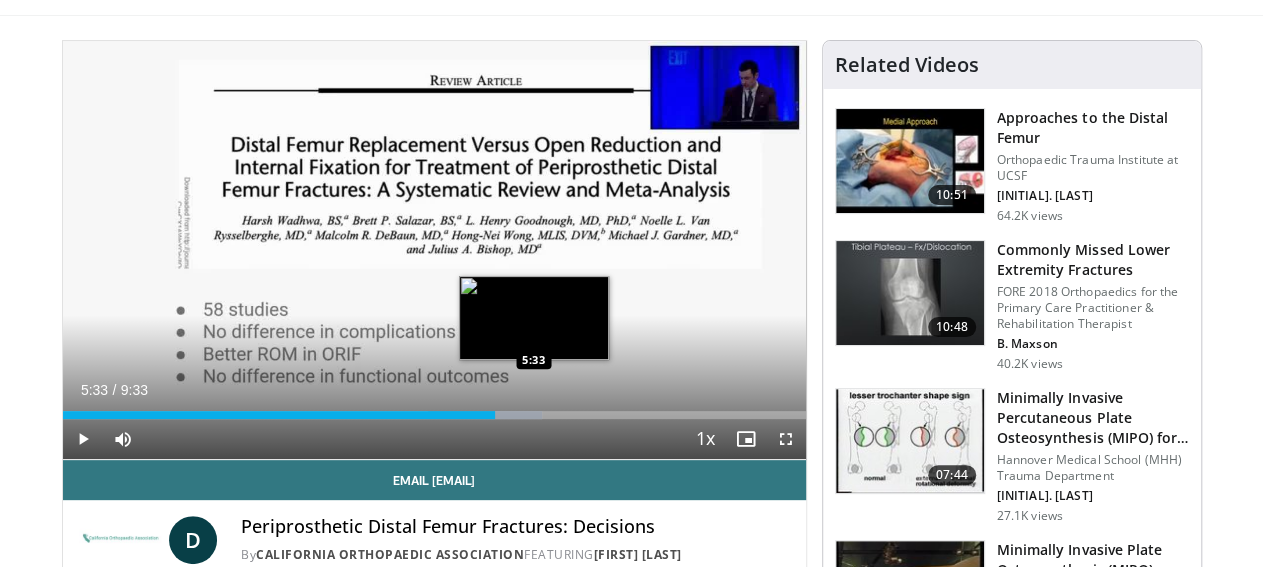 click at bounding box center (485, 415) 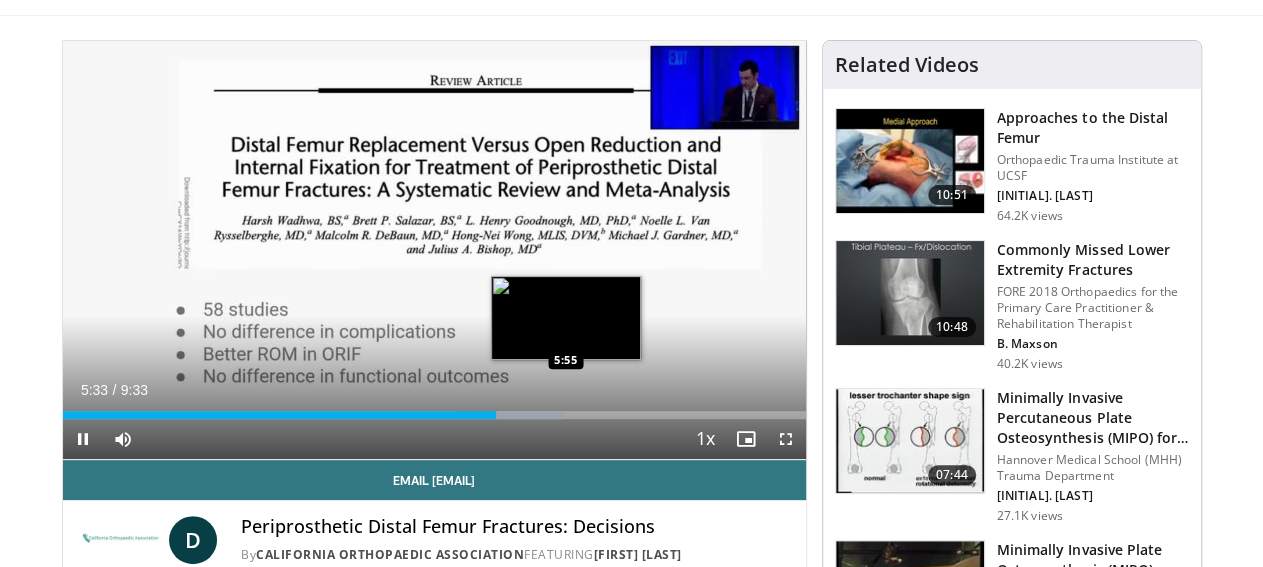 click on "Loaded :  67.52% 5:33 5:55" at bounding box center (434, 409) 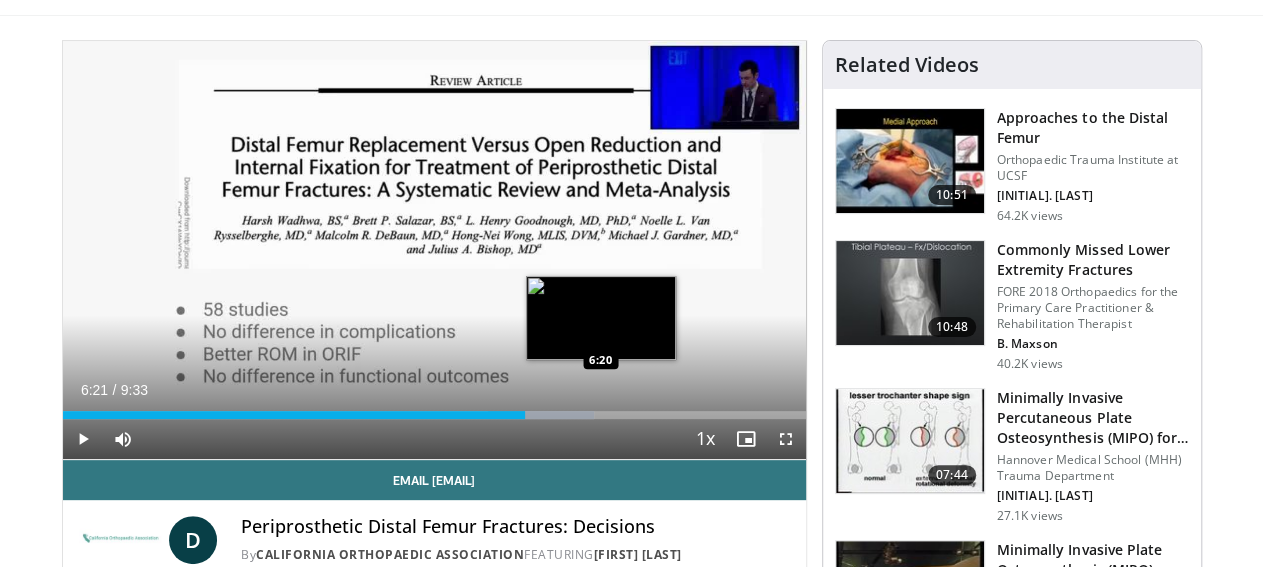 click on "Loaded :  71.55% 6:21 6:20" at bounding box center [434, 409] 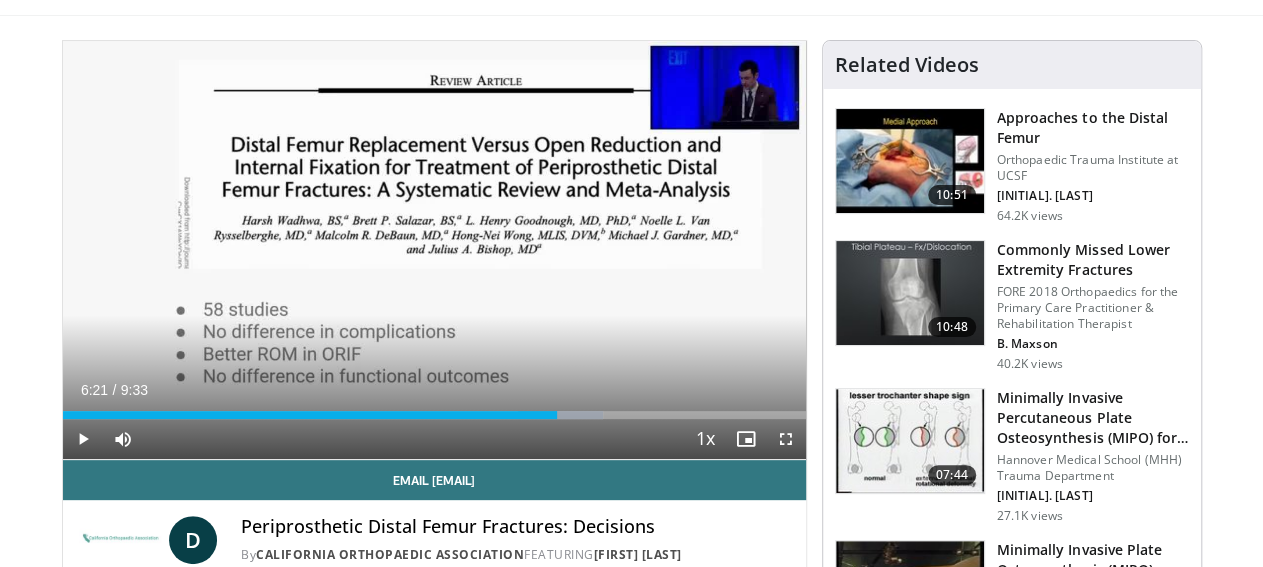 click on "Loaded :  72.71% 6:21 6:20" at bounding box center [434, 409] 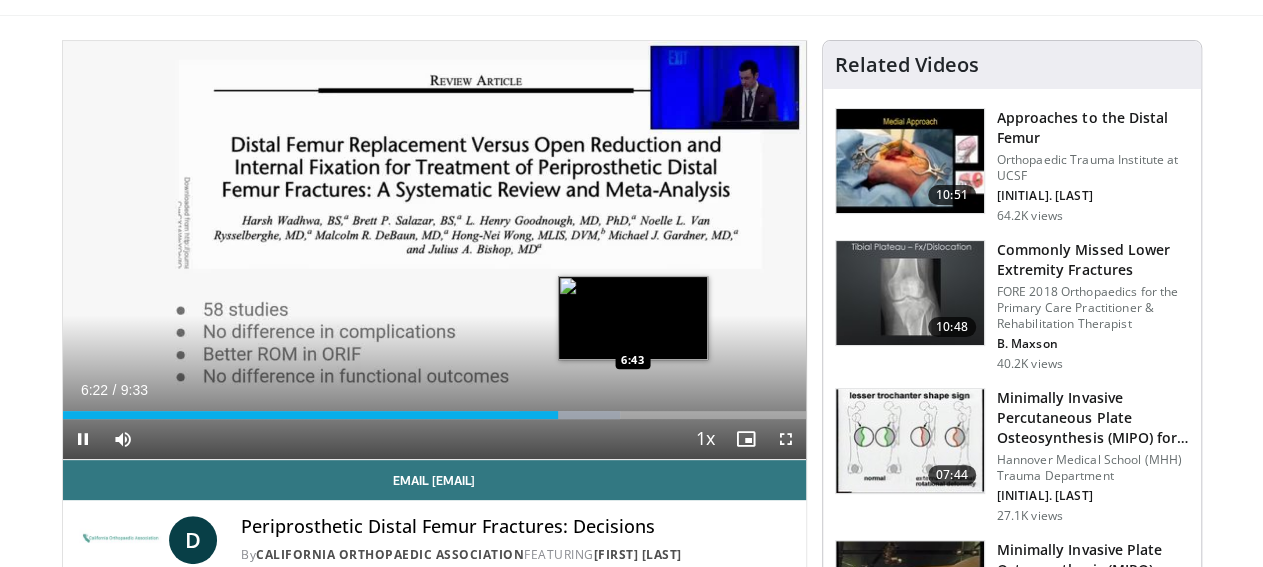 click on "Loaded :  75.04% 6:22 6:43" at bounding box center [434, 409] 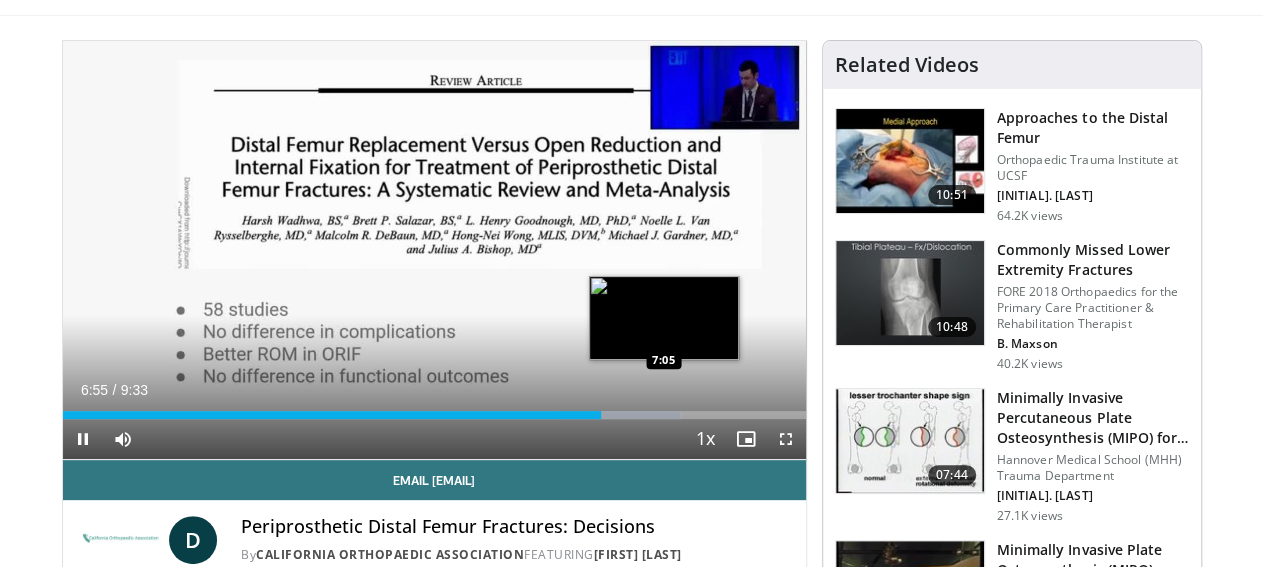drag, startPoint x: 615, startPoint y: 457, endPoint x: 628, endPoint y: 455, distance: 13.152946 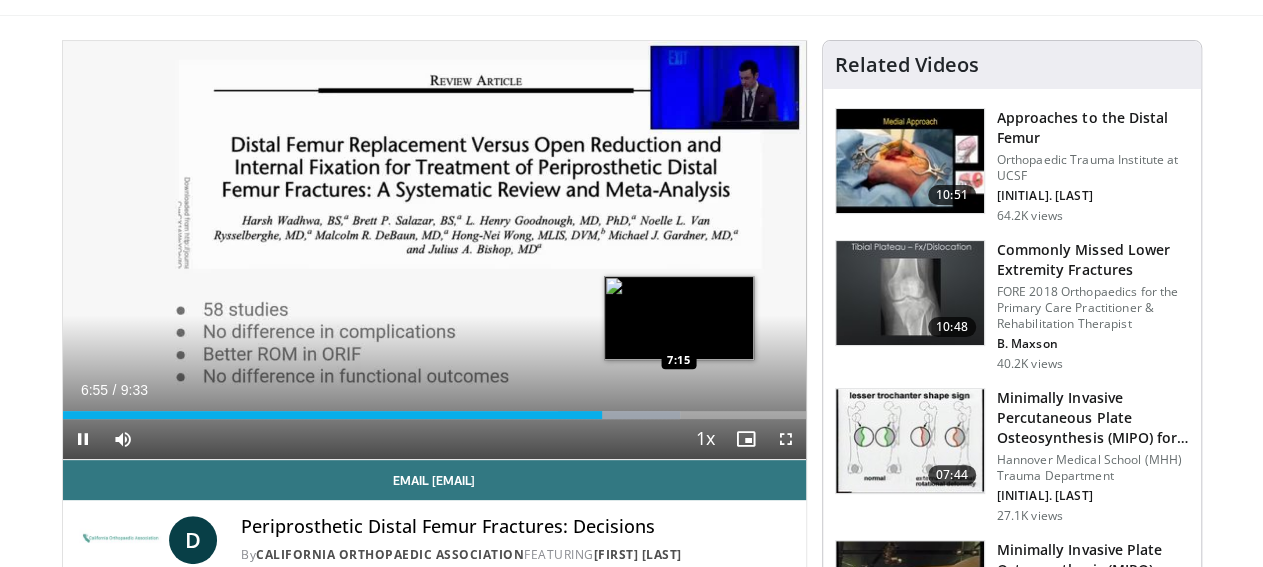 click on "**********" at bounding box center (434, 250) 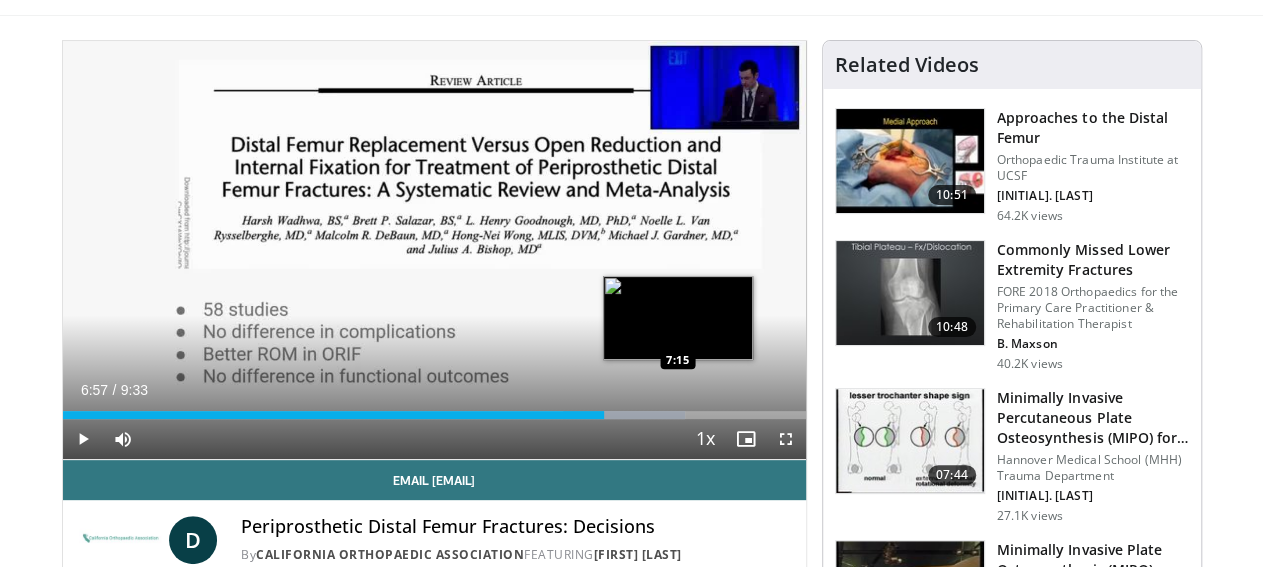 click at bounding box center (623, 415) 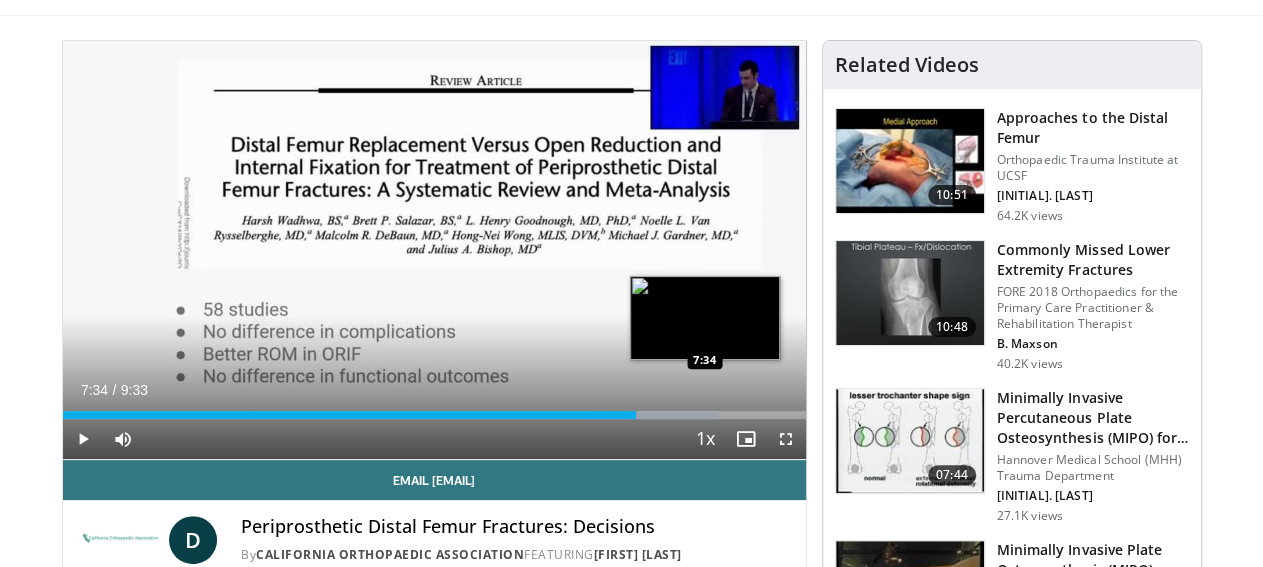click at bounding box center (658, 415) 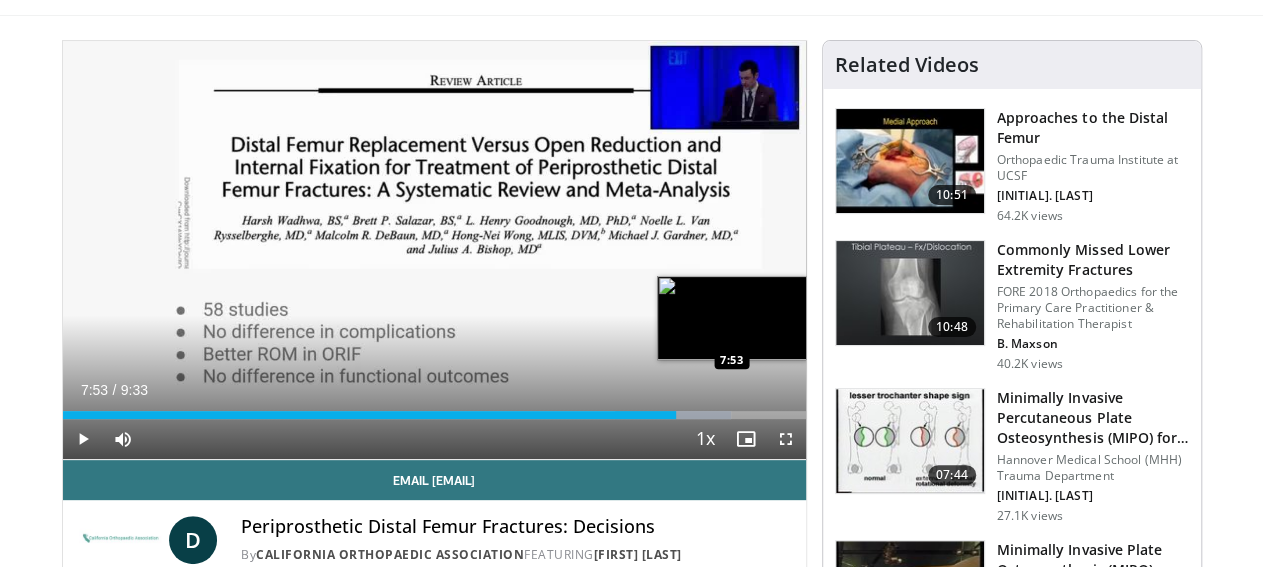 click at bounding box center [673, 415] 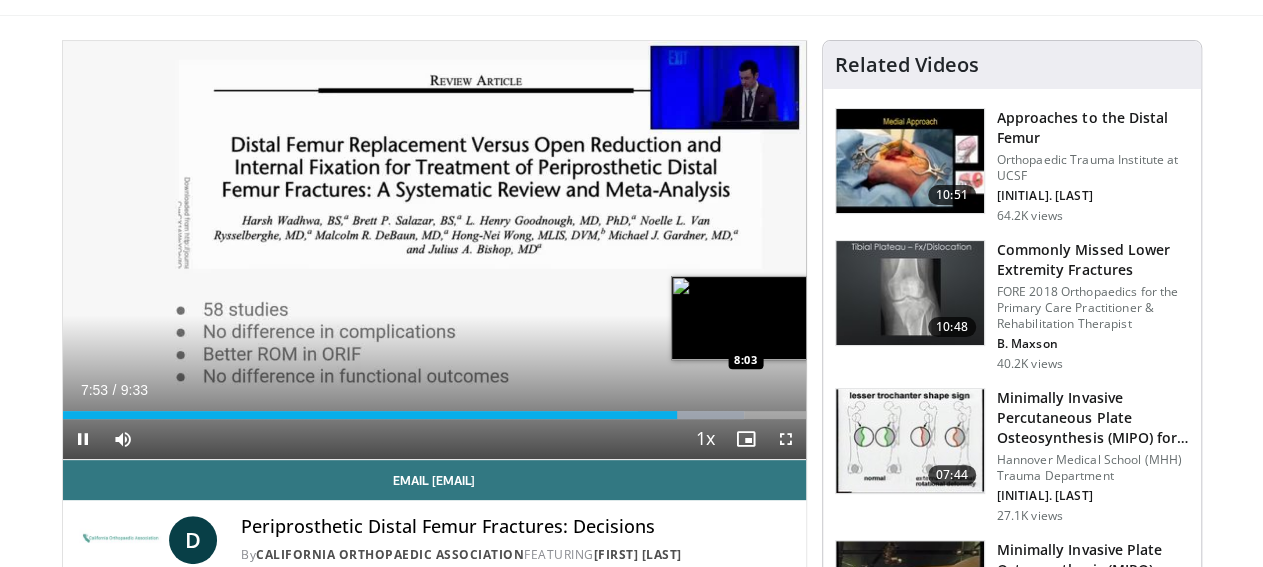 click on "**********" at bounding box center (434, 250) 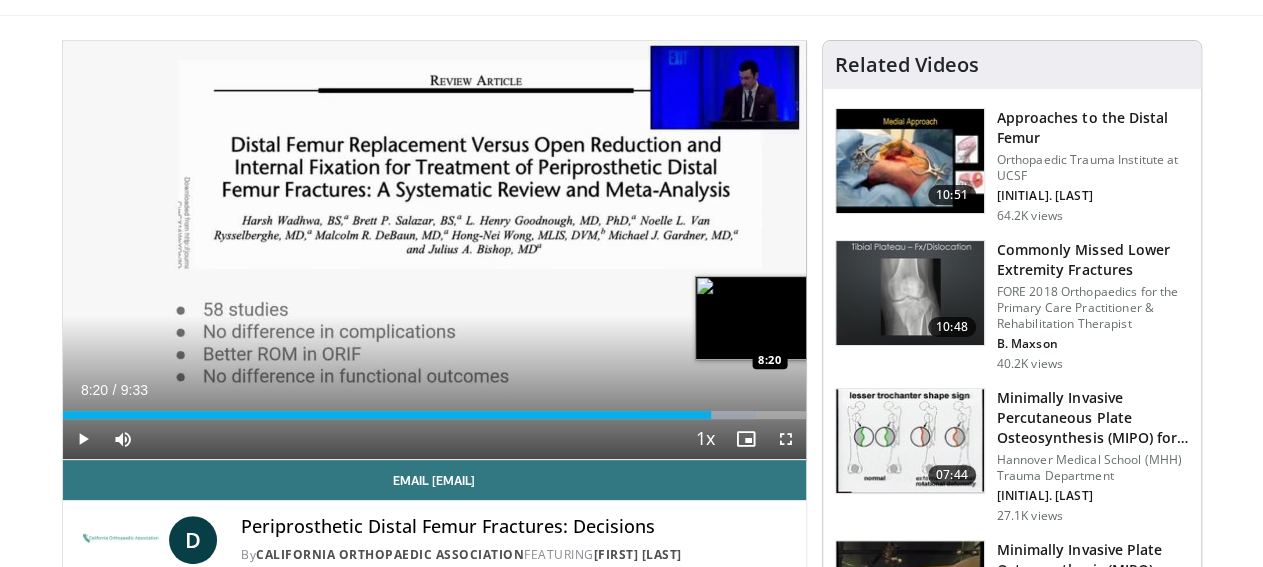 click at bounding box center (697, 415) 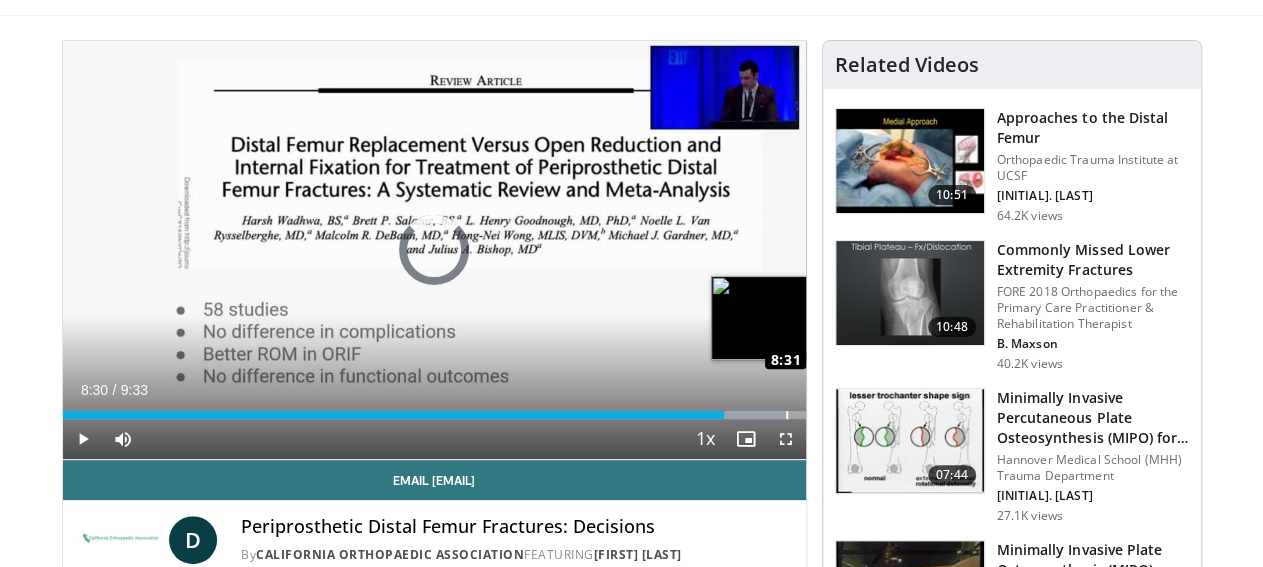 drag, startPoint x: 732, startPoint y: 451, endPoint x: 743, endPoint y: 451, distance: 11 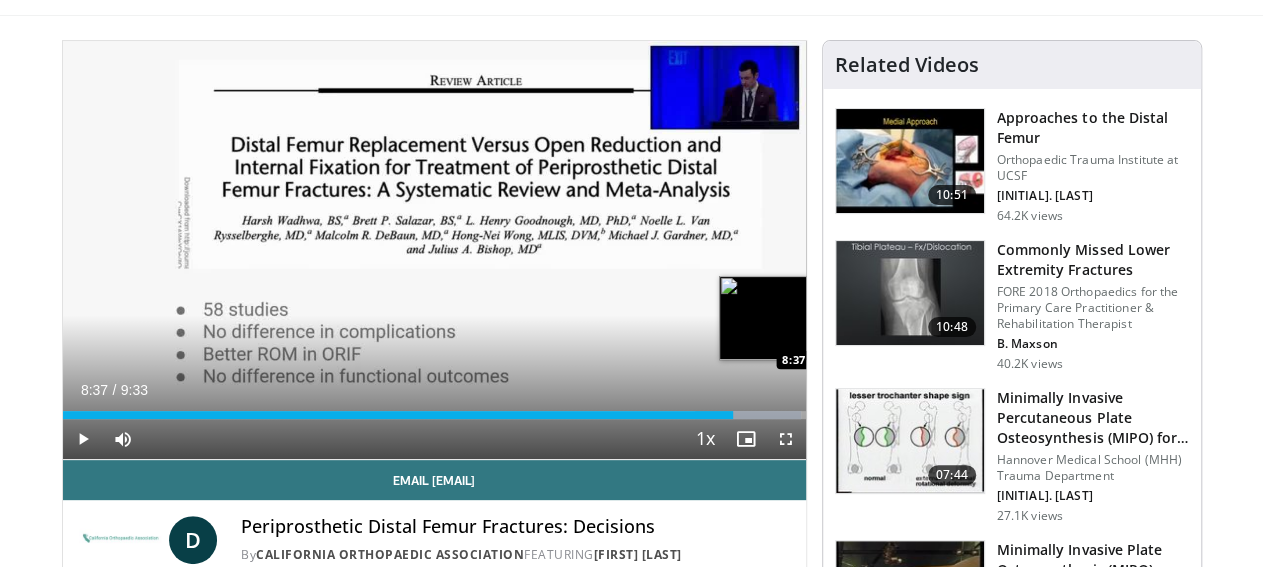 click on "8:37" at bounding box center (398, 415) 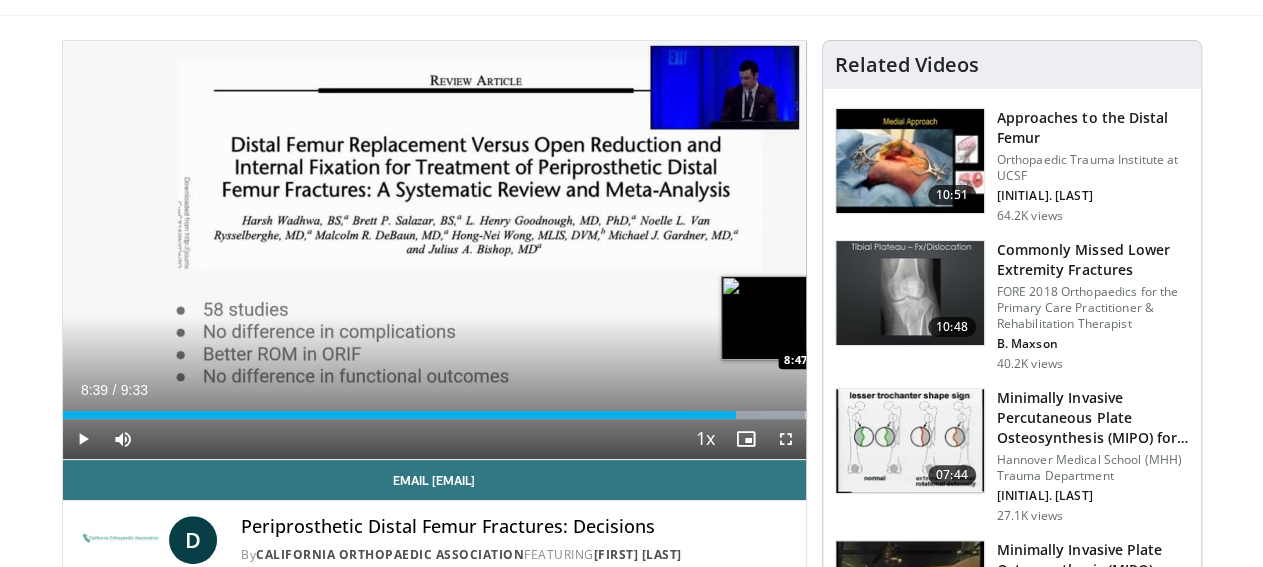 click on "Loaded :  100.00% 8:39 8:47" at bounding box center [434, 415] 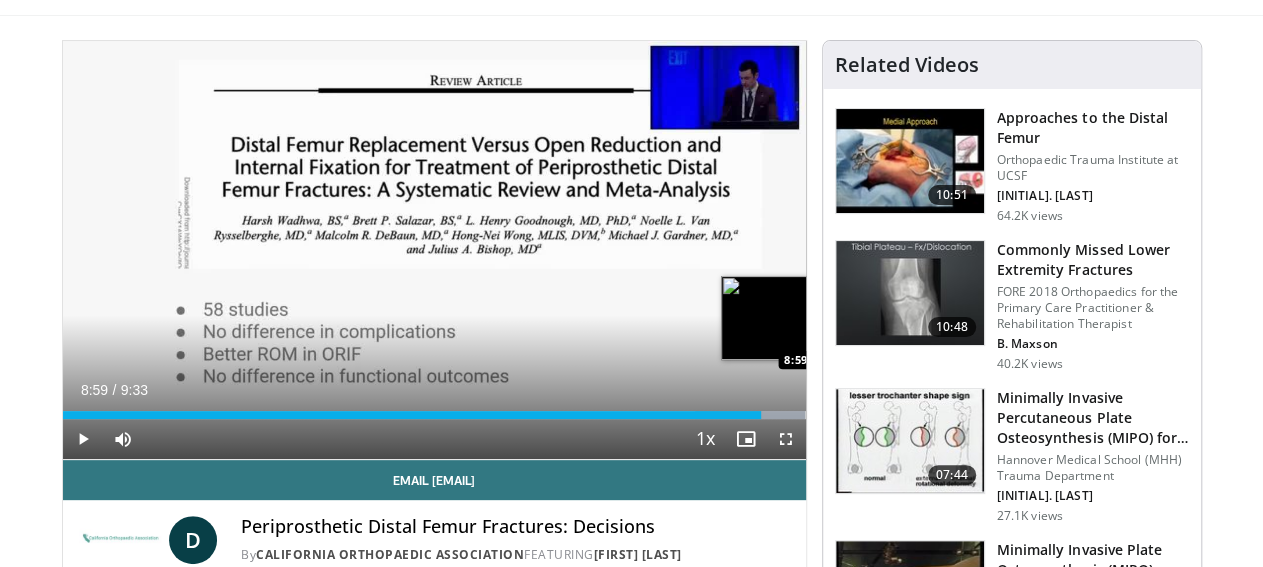 click on "Loaded :  100.00% 8:59 8:59" at bounding box center [434, 409] 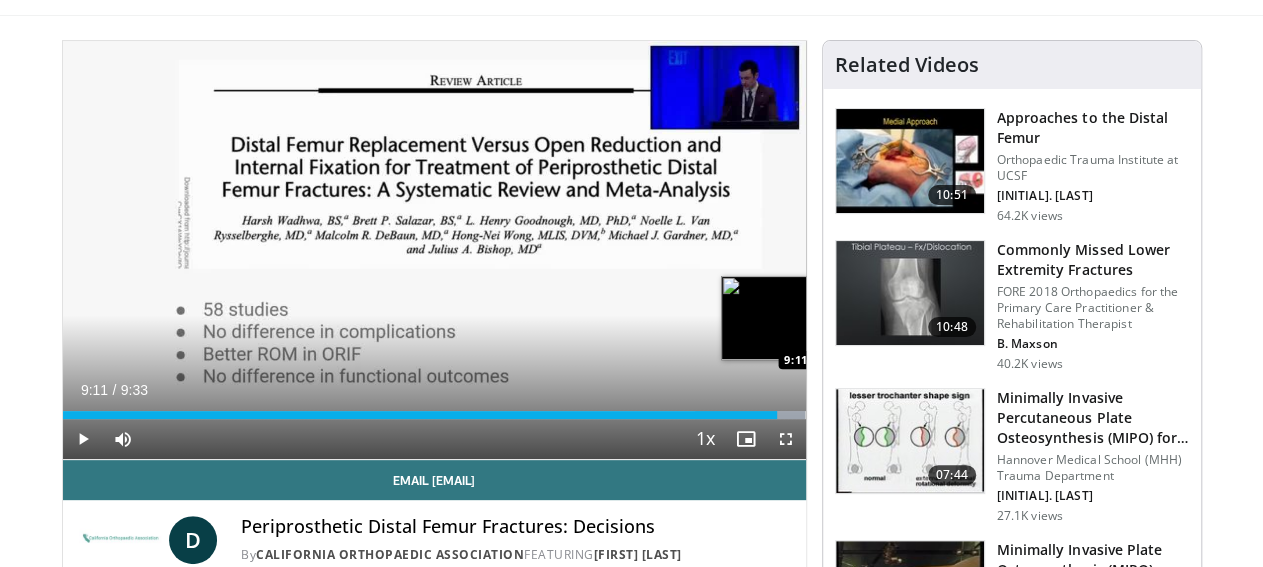click on "Loaded :  100.00% 9:01 9:11" at bounding box center [434, 415] 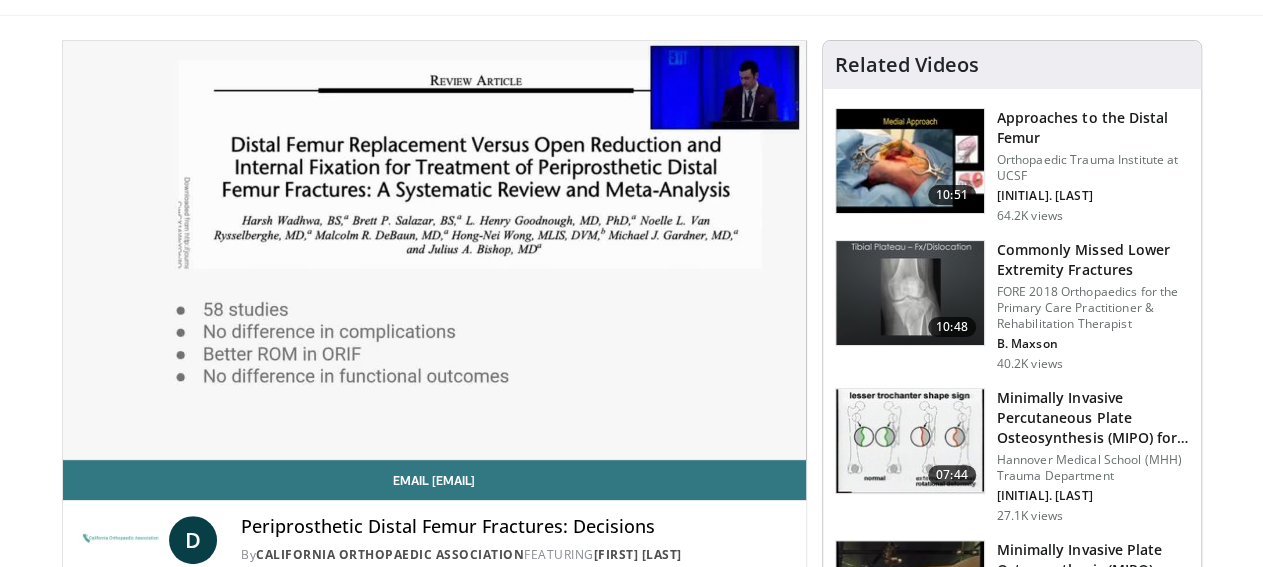 click on "10 seconds
Tap to unmute" at bounding box center (434, 250) 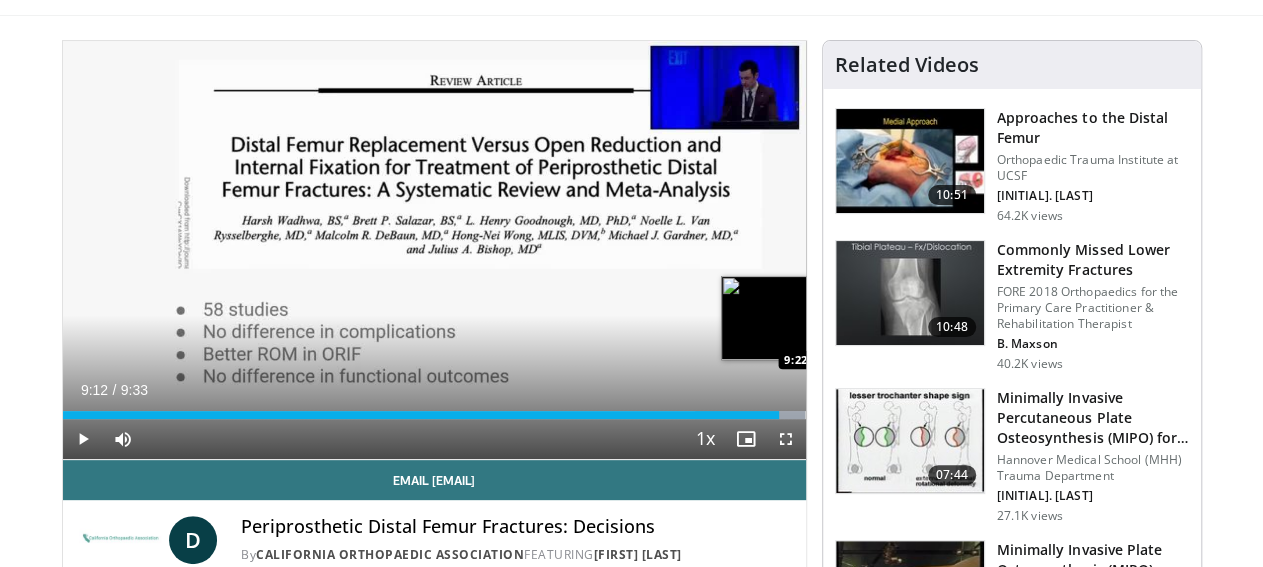 click on "Loaded :  100.00% 9:12 9:22" at bounding box center (434, 415) 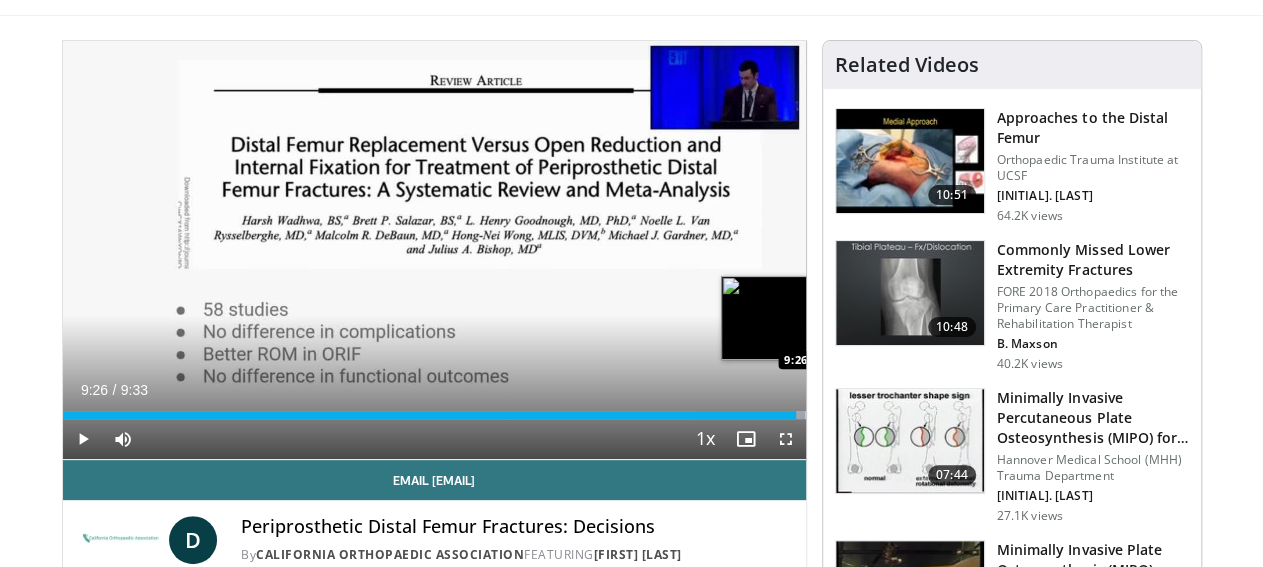 click on "Loaded :  100.00% 9:26 9:26" at bounding box center [434, 415] 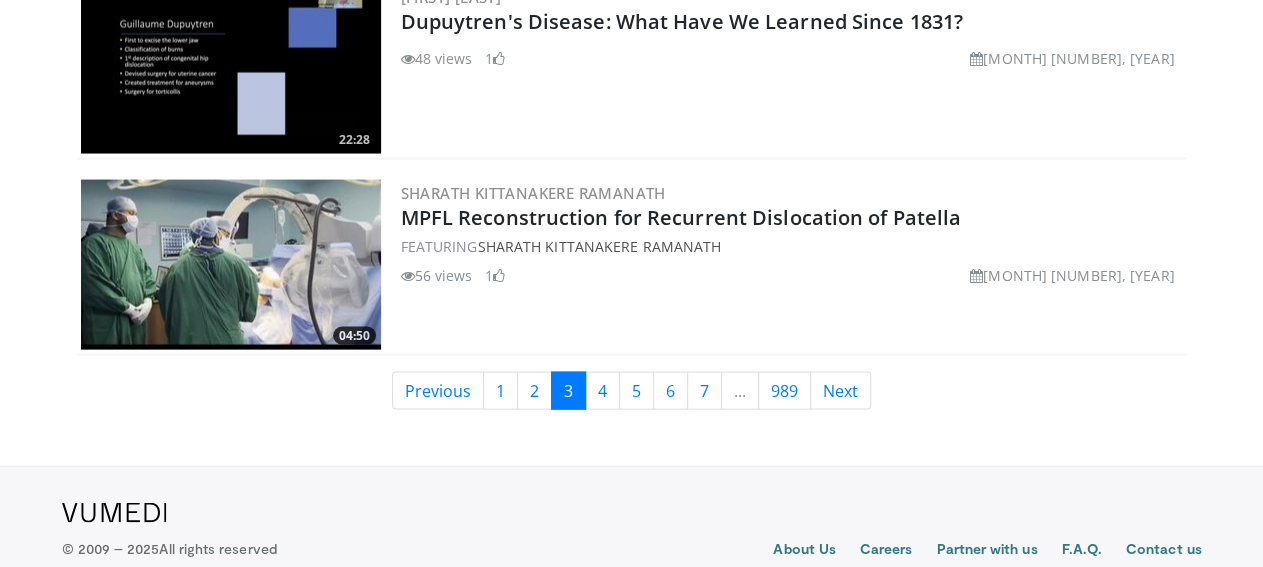 scroll, scrollTop: 5780, scrollLeft: 0, axis: vertical 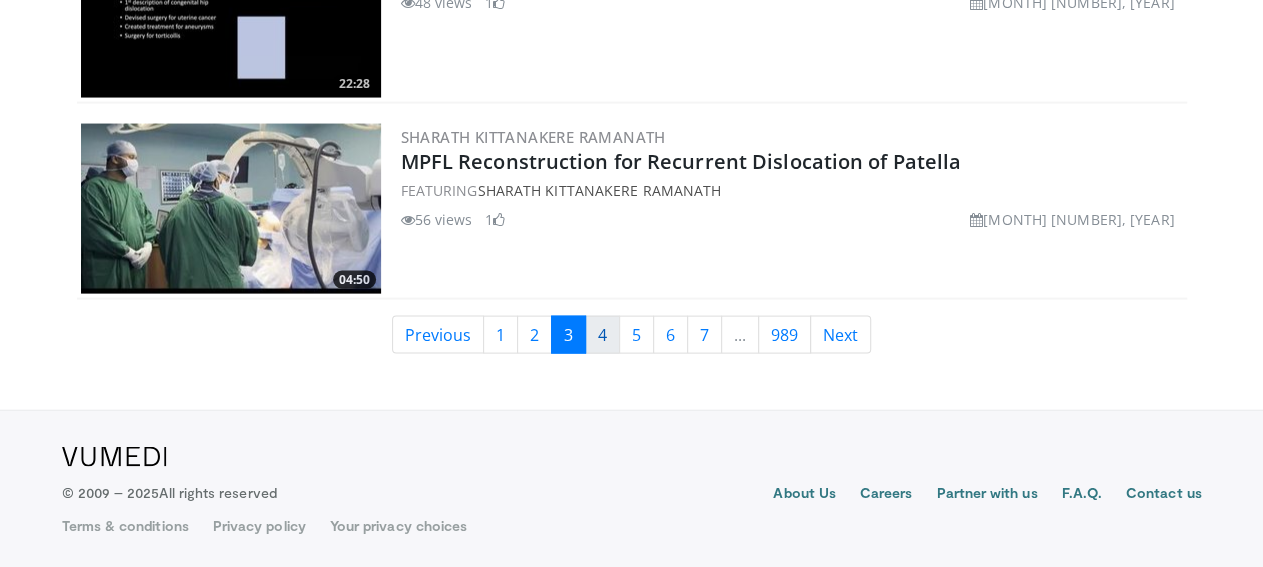 click on "4" at bounding box center (602, 335) 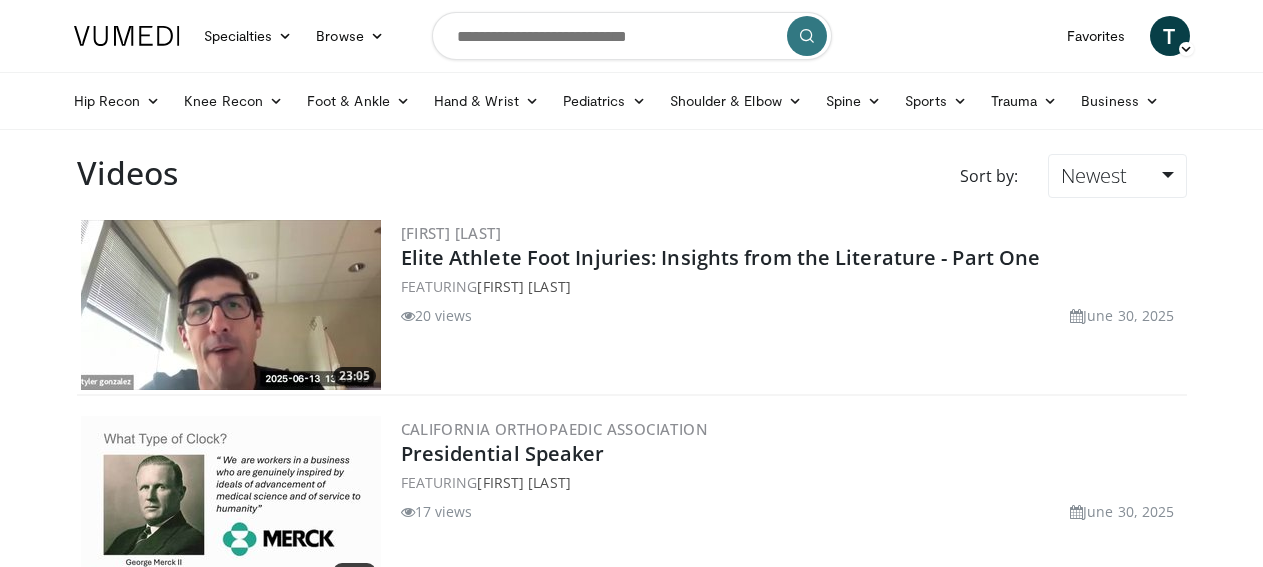 scroll, scrollTop: 0, scrollLeft: 0, axis: both 